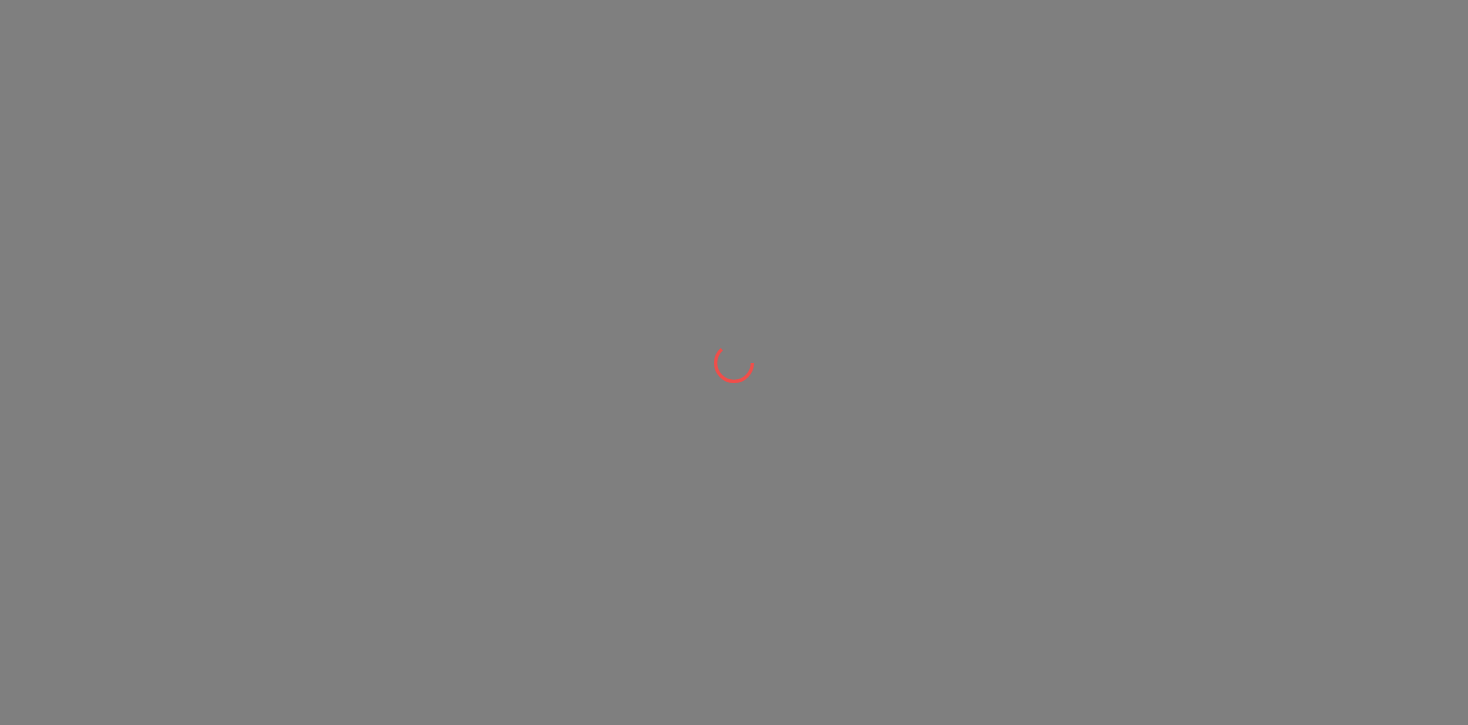 scroll, scrollTop: 0, scrollLeft: 0, axis: both 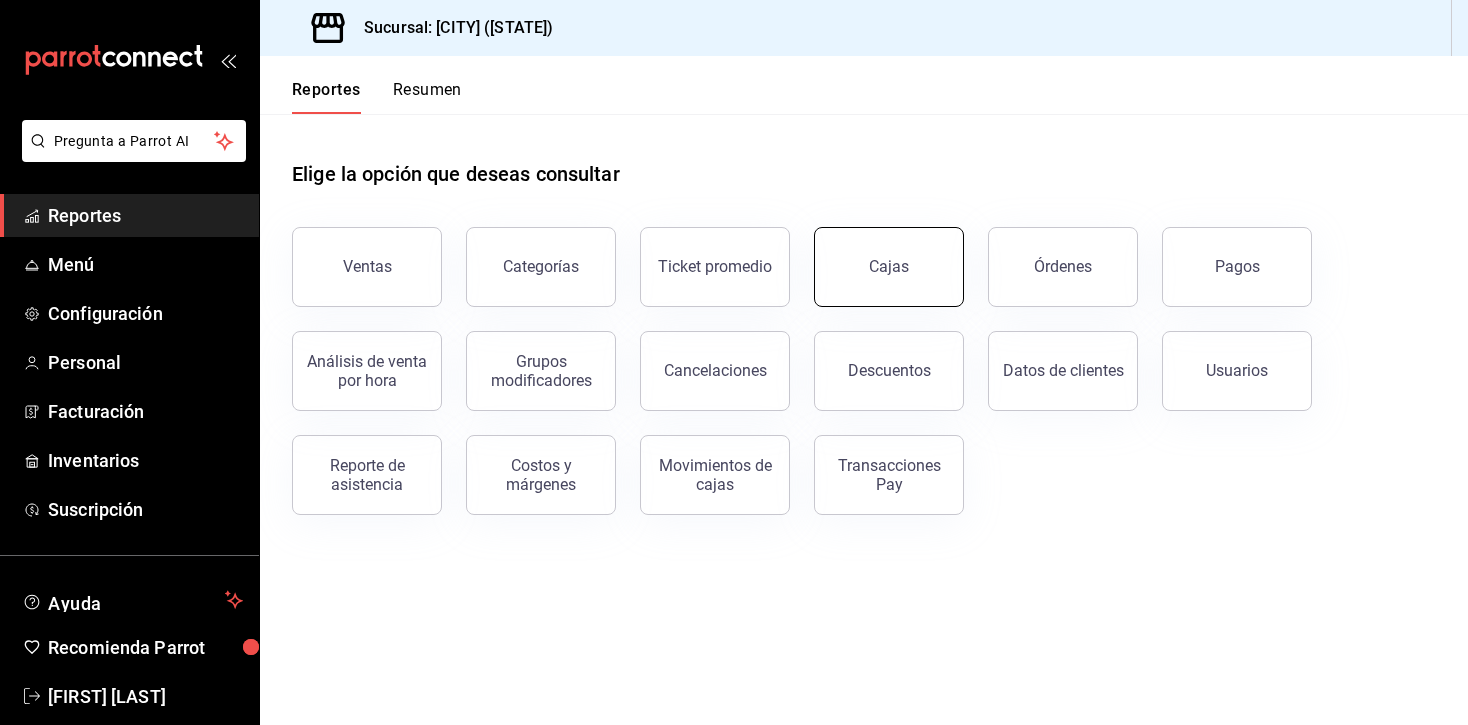 click on "Cajas" at bounding box center [889, 267] 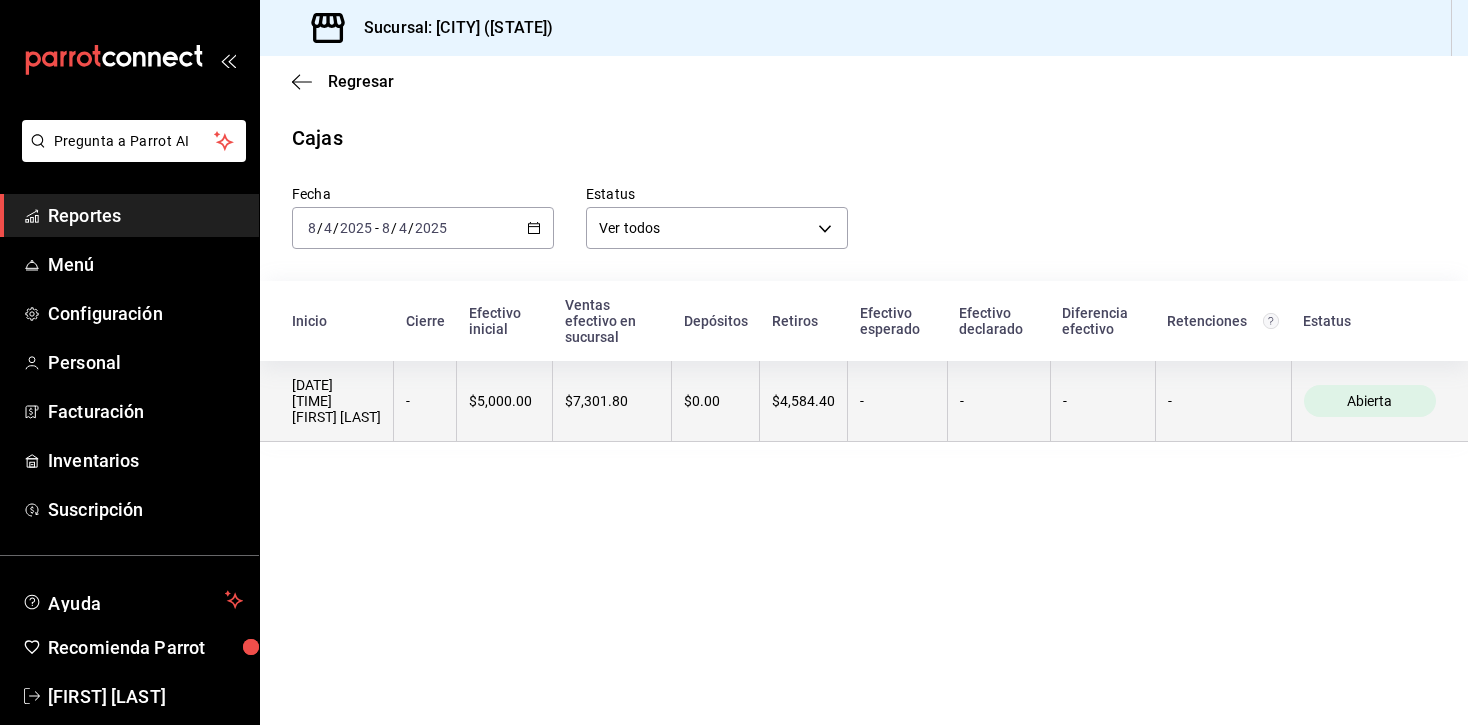 click on "$5,000.00" at bounding box center [504, 401] 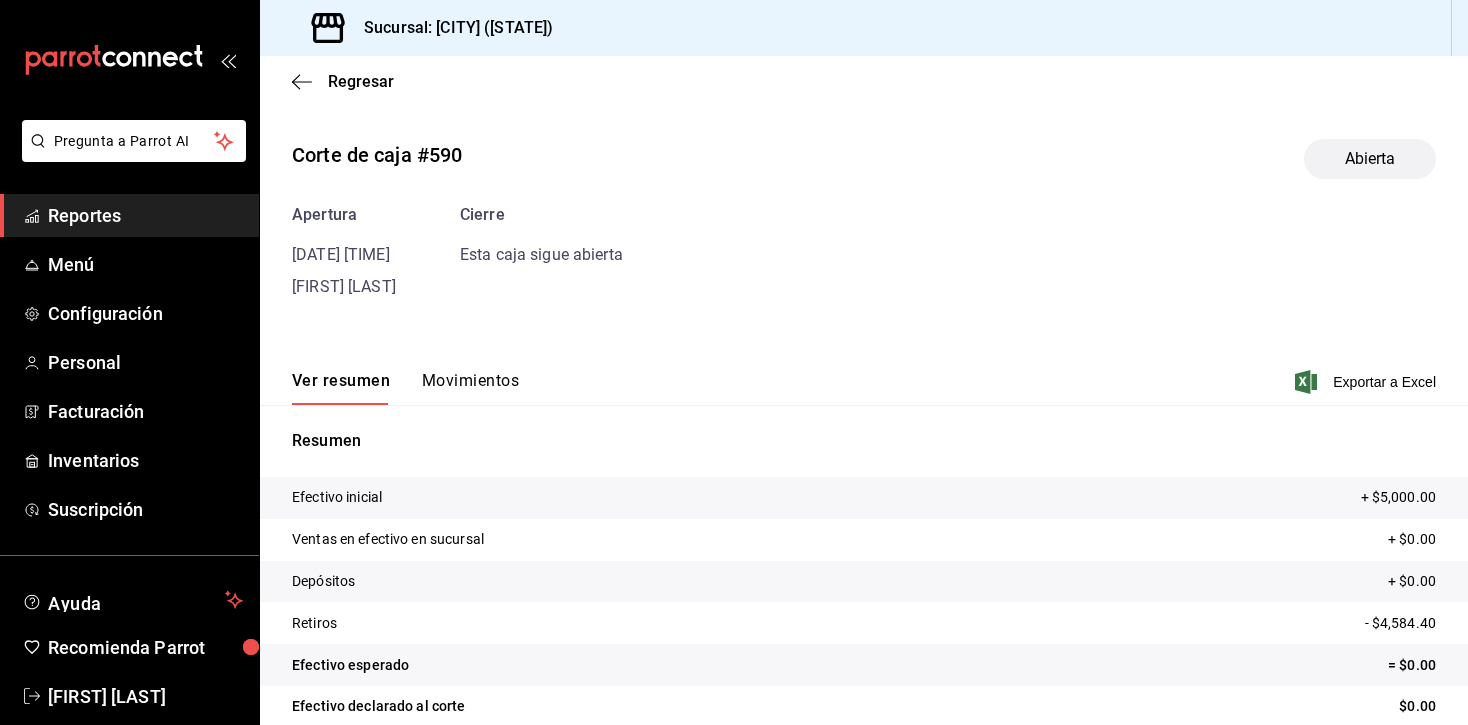 click on "Movimientos" at bounding box center (470, 388) 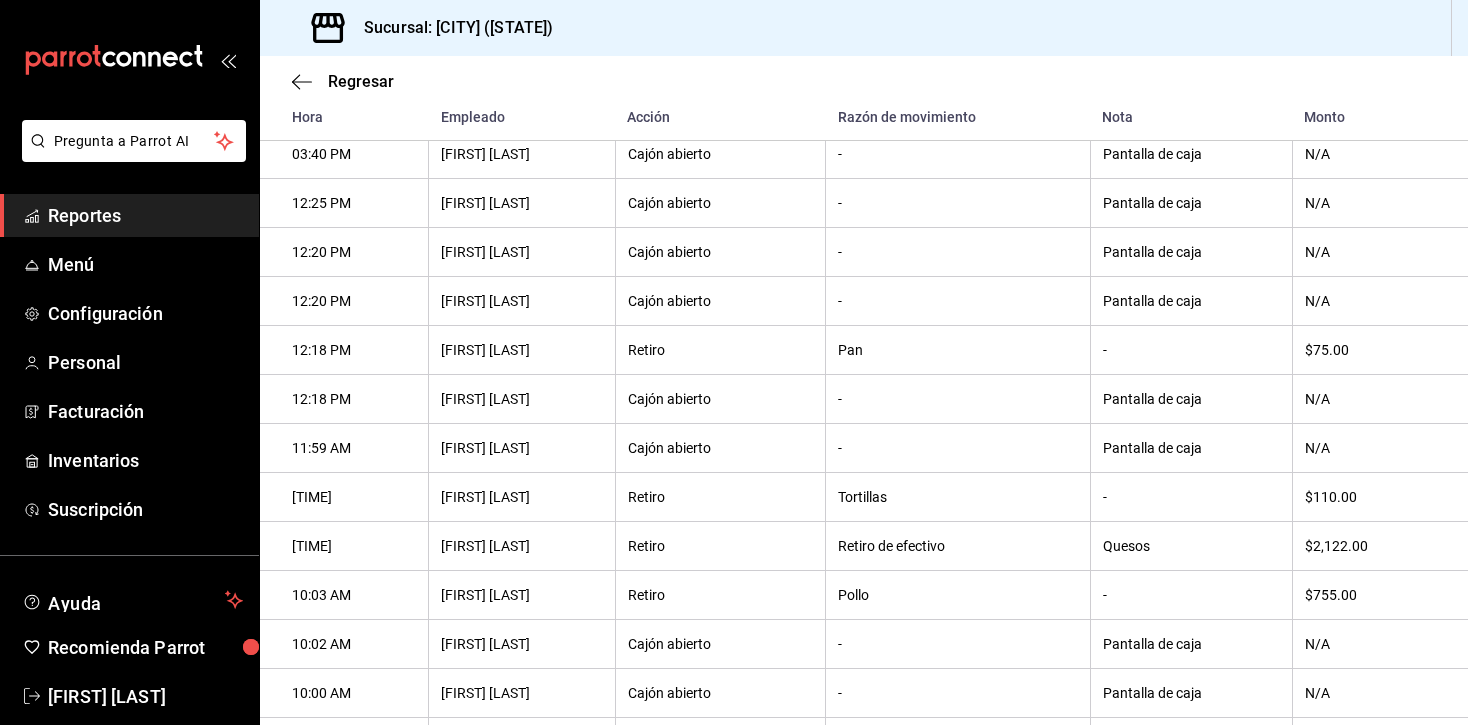 scroll, scrollTop: 695, scrollLeft: 0, axis: vertical 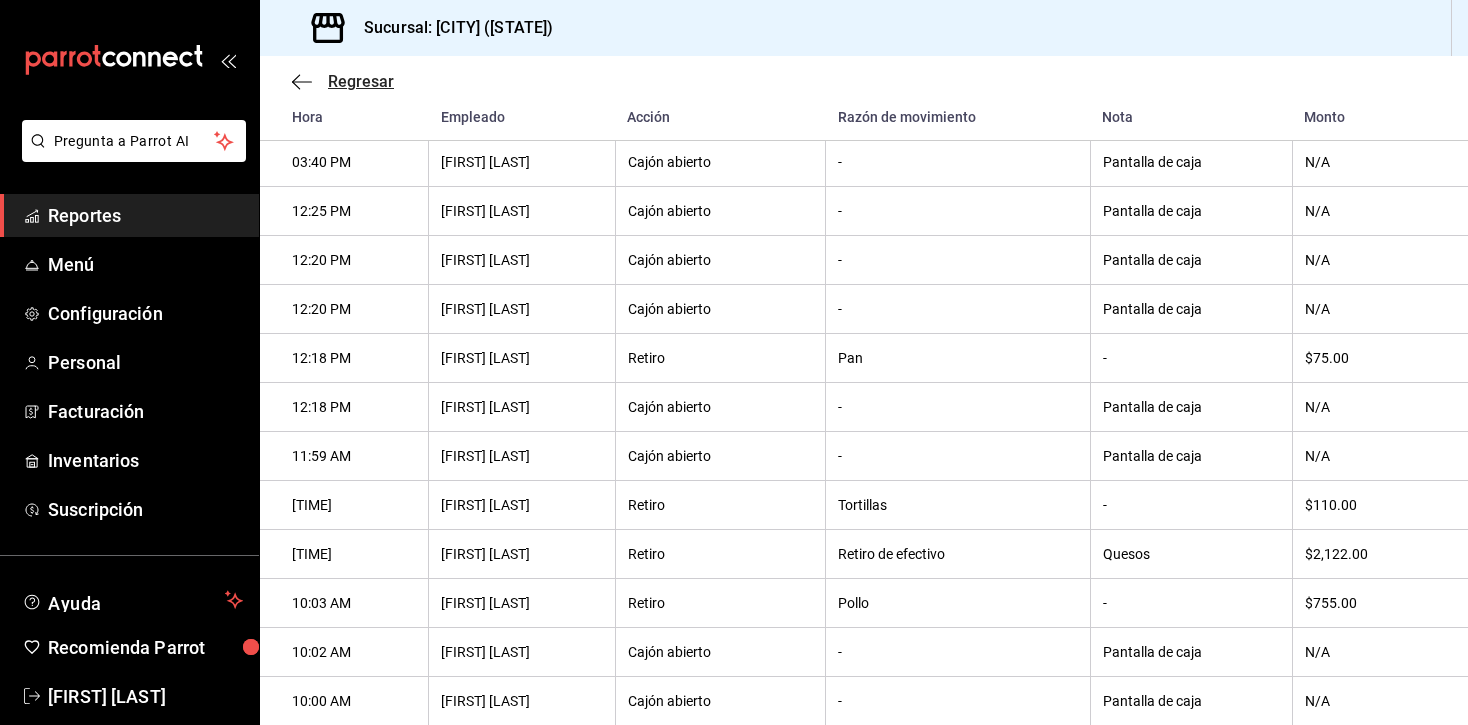 click 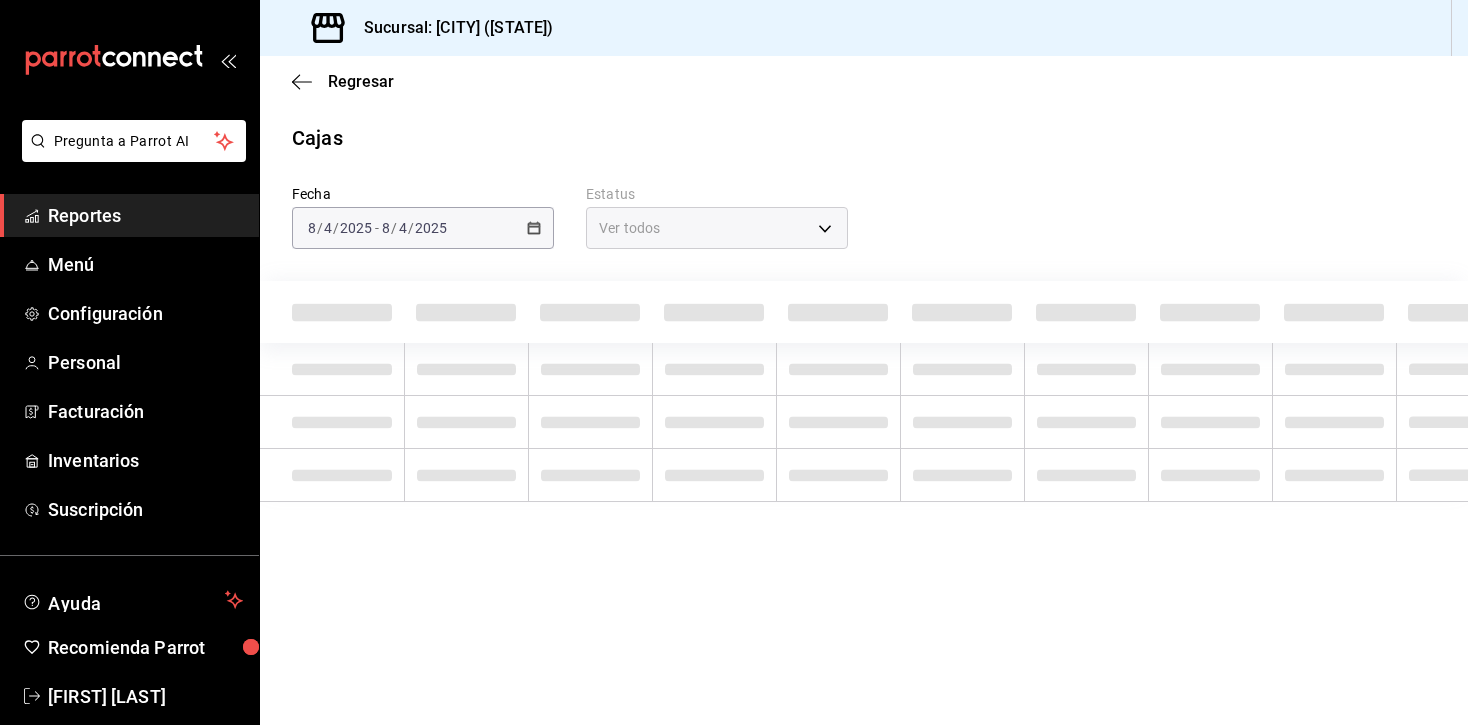 scroll, scrollTop: 0, scrollLeft: 0, axis: both 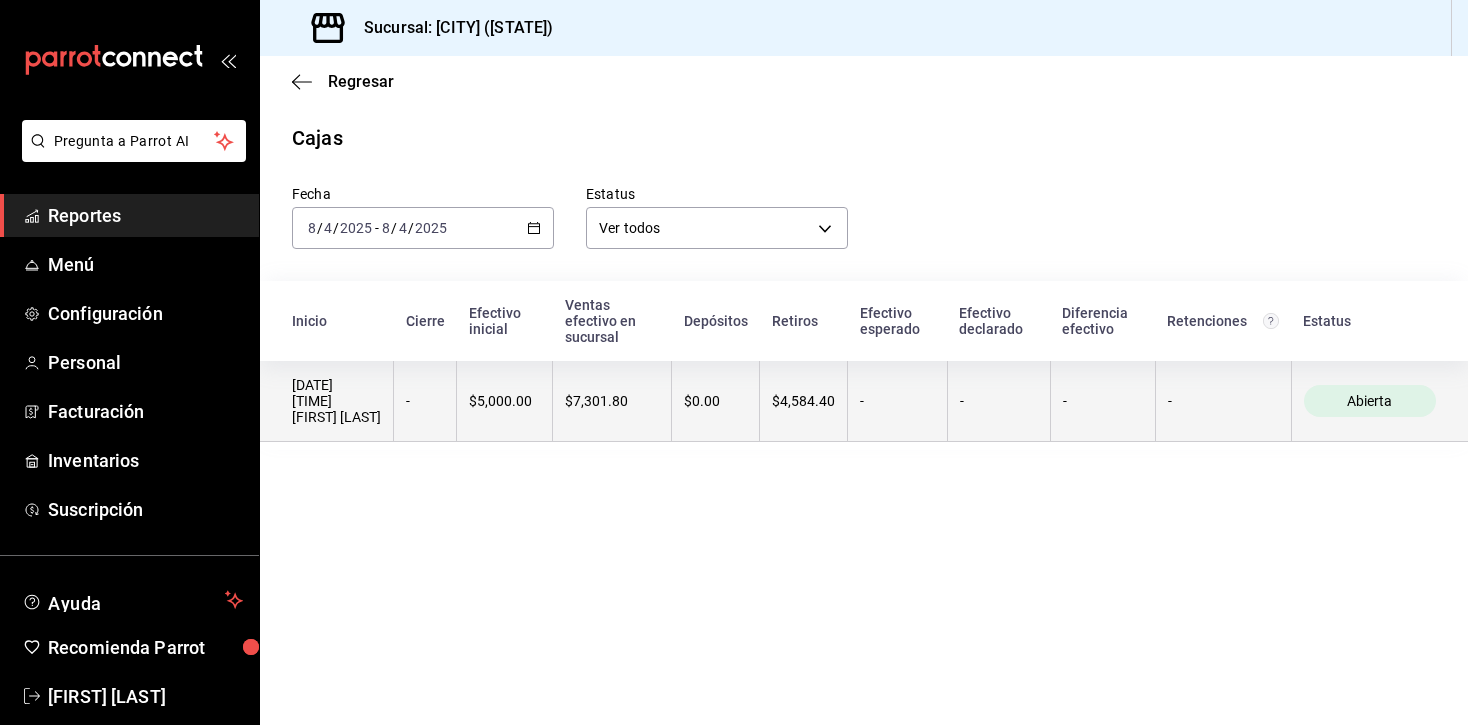 click on "$5,000.00" at bounding box center (505, 401) 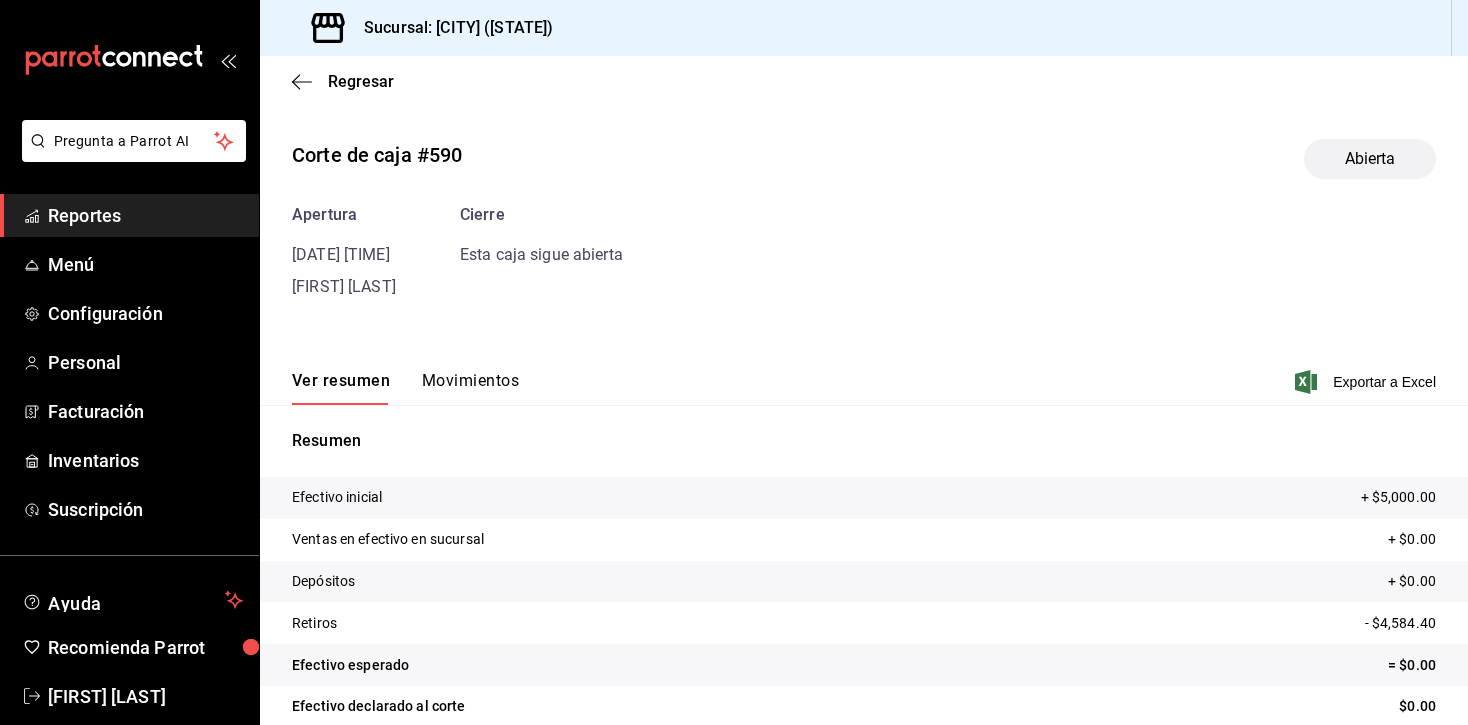 click on "Movimientos" at bounding box center [470, 388] 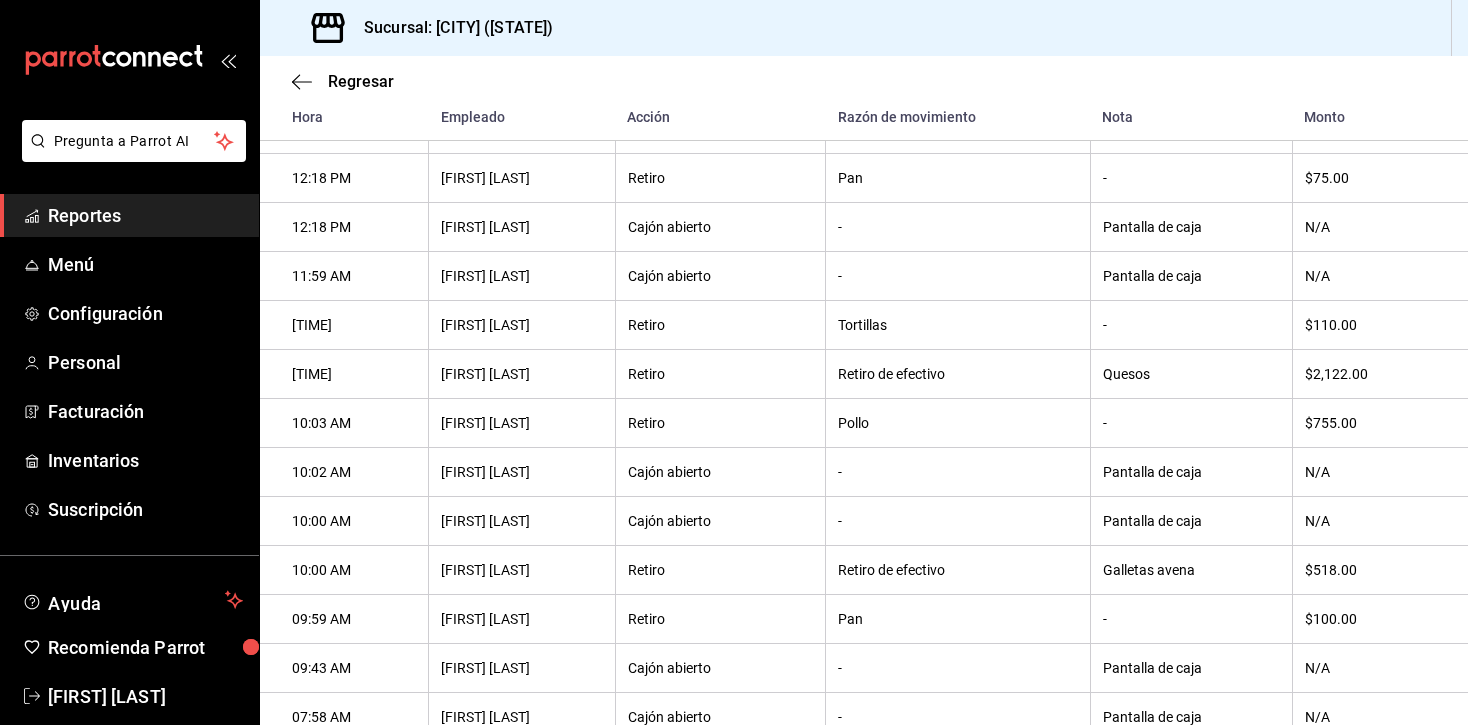 scroll, scrollTop: 1001, scrollLeft: 0, axis: vertical 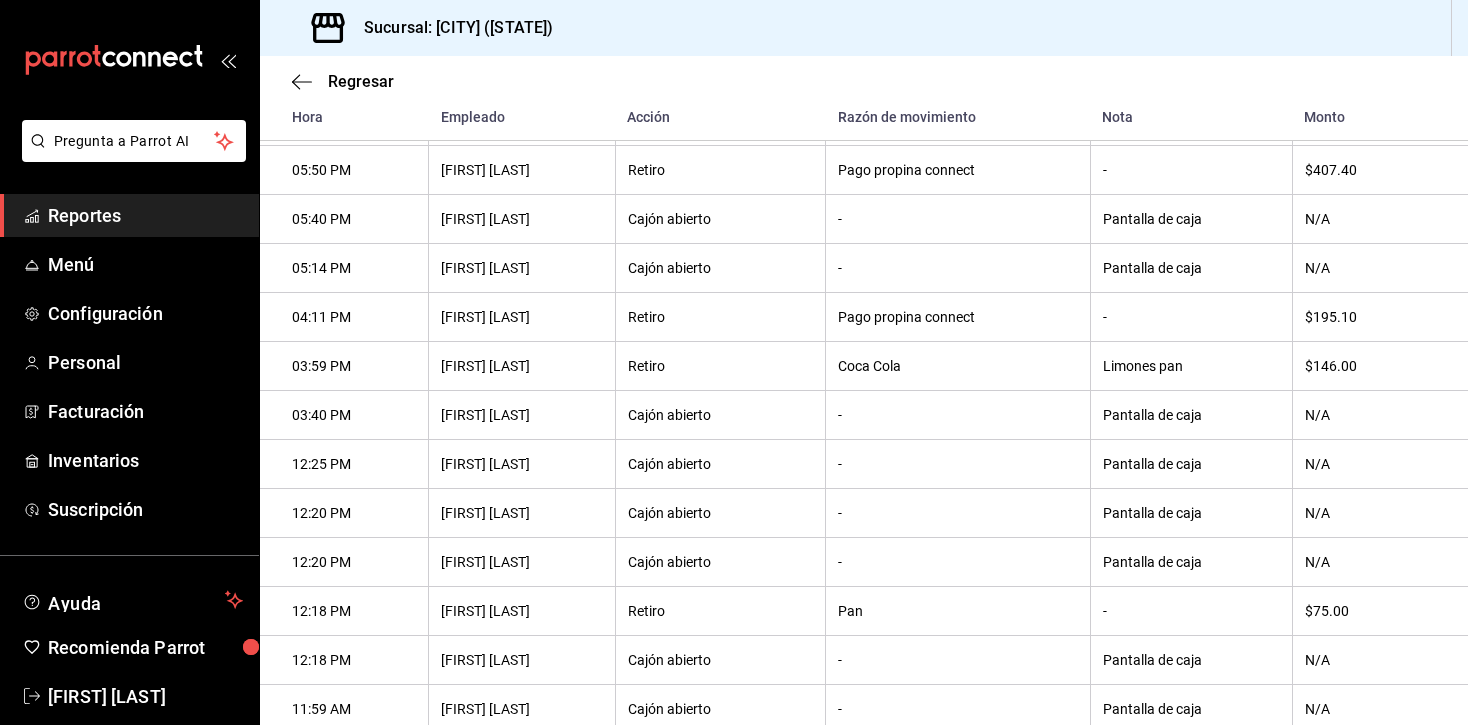 click on "Reportes" at bounding box center (145, 215) 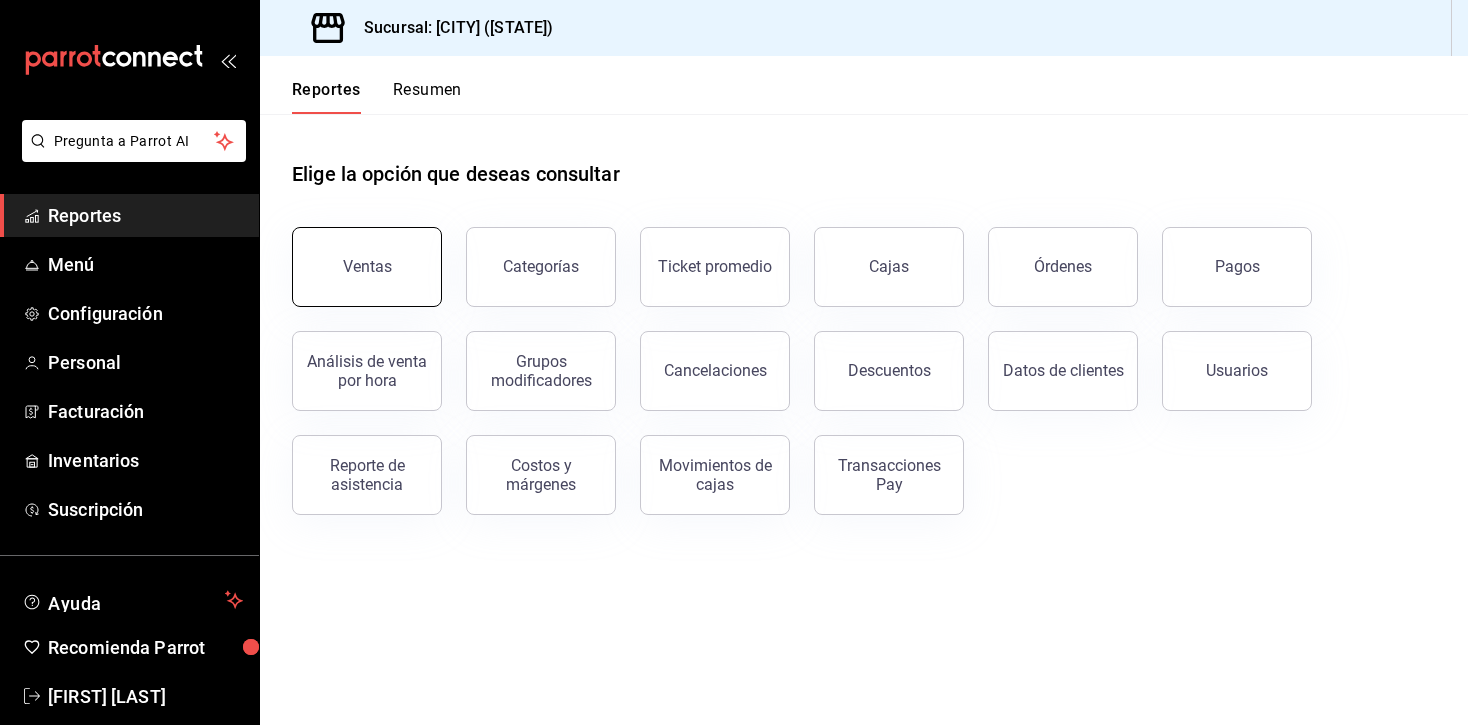 click on "Ventas" at bounding box center [367, 266] 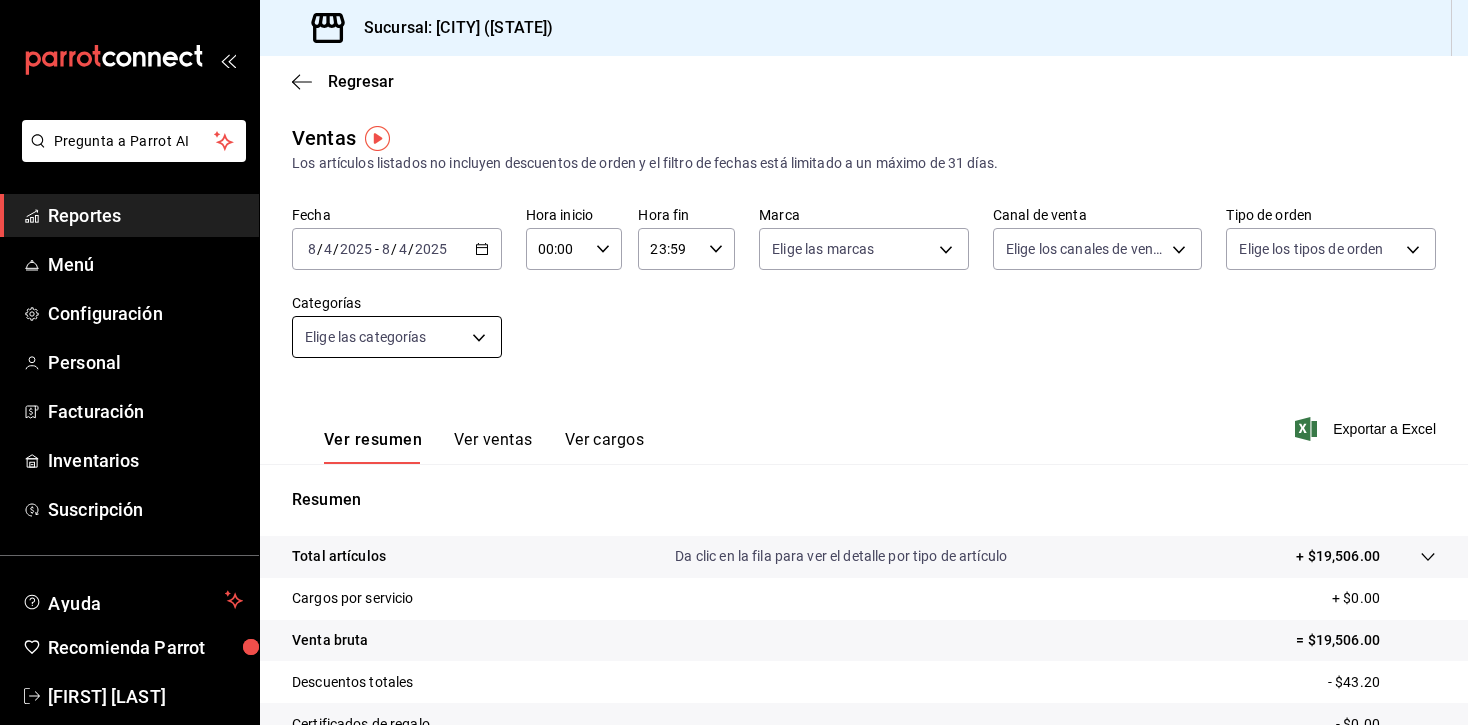 click on "Pregunta a Parrot AI Reportes   Menú   Configuración   Personal   Facturación   Inventarios   Suscripción   Ayuda Recomienda Parrot   Mariana Tovar   Sugerir nueva función   Sucursal: Los Angeles Cafe (CDMX) Regresar Ventas Los artículos listados no incluyen descuentos de orden y el filtro de fechas está limitado a un máximo de 31 días. Fecha 2025-08-04 8 / 4 / 2025 - 2025-08-04 8 / 4 / 2025 Hora inicio 00:00 Hora inicio Hora fin 23:59 Hora fin Marca Elige las marcas Canal de venta Elige los canales de venta Tipo de orden Elige los tipos de orden Categorías Elige las categorías Ver resumen Ver ventas Ver cargos Exportar a Excel Resumen Total artículos Da clic en la fila para ver el detalle por tipo de artículo + $19,506.00 Cargos por servicio + $0.00 Venta bruta = $19,506.00 Descuentos totales - $43.20 Certificados de regalo - $0.00 Venta total = $19,462.80 Impuestos - $2,684.52 Venta neta = $16,778.28 Pregunta a Parrot AI Reportes   Menú   Configuración   Personal   Facturación   Inventarios" at bounding box center (734, 362) 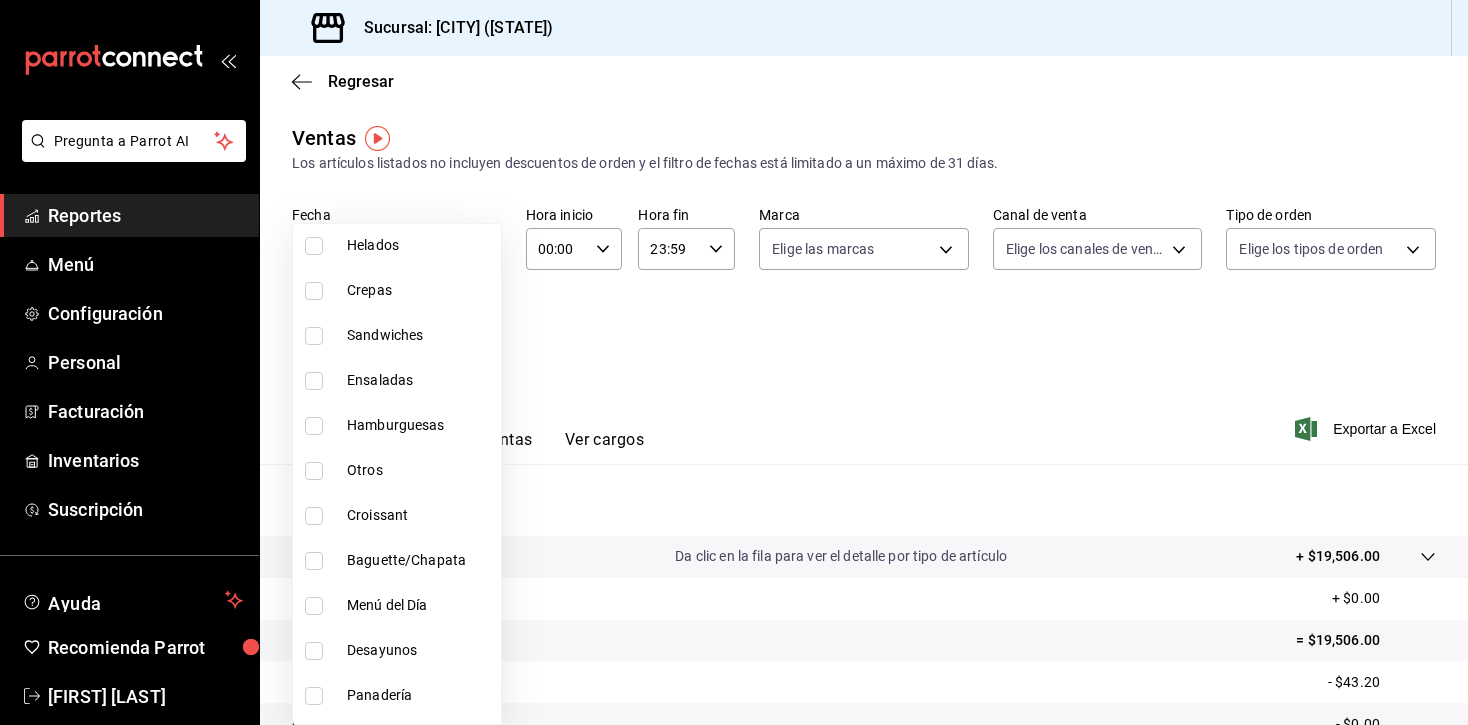 scroll, scrollTop: 380, scrollLeft: 0, axis: vertical 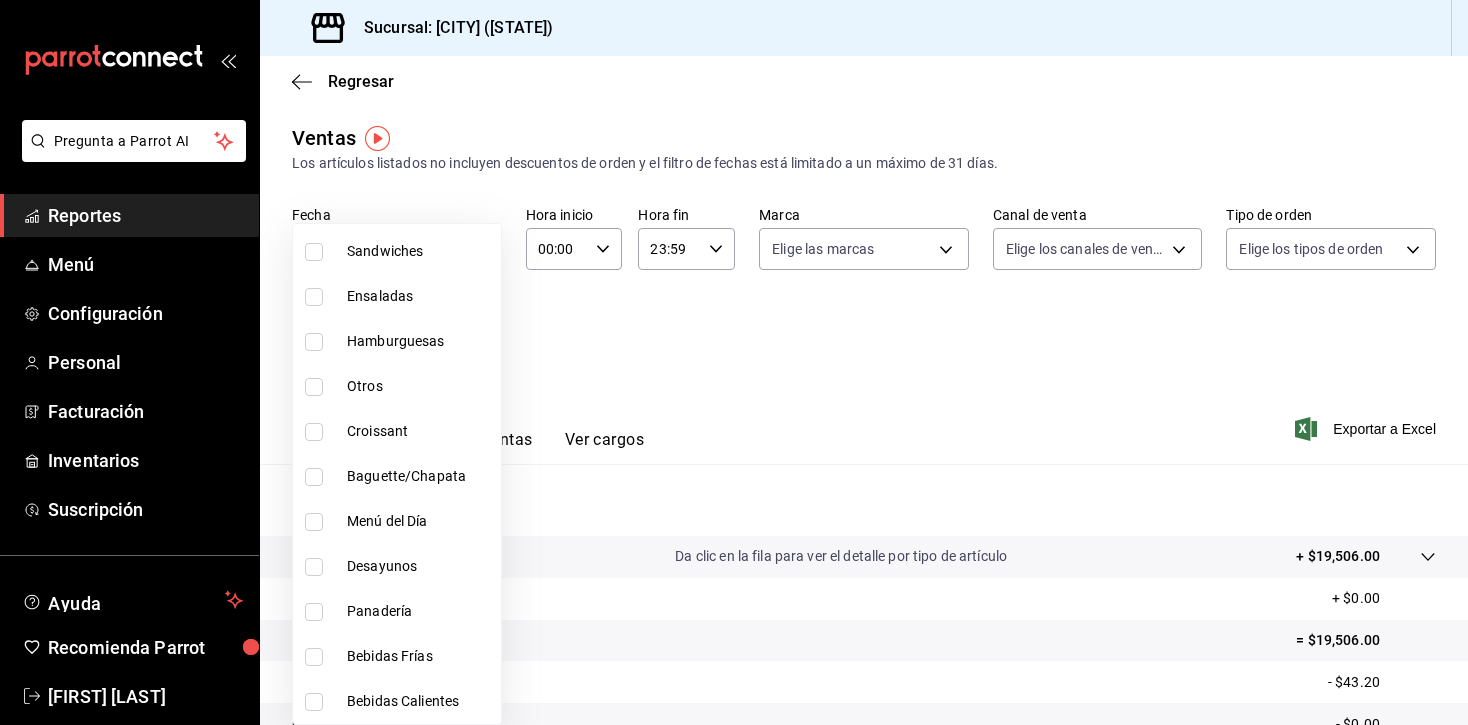 click on "Panadería" at bounding box center [420, 611] 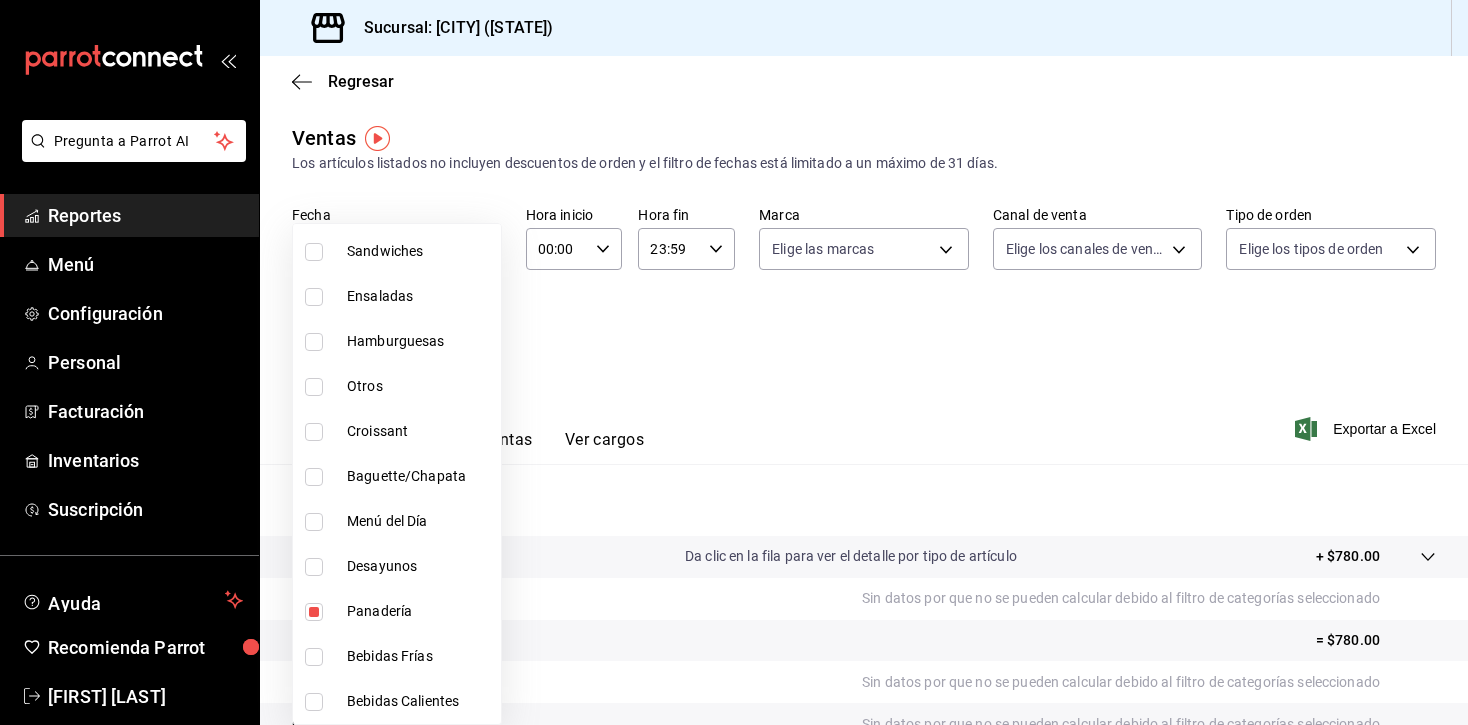 click at bounding box center [734, 362] 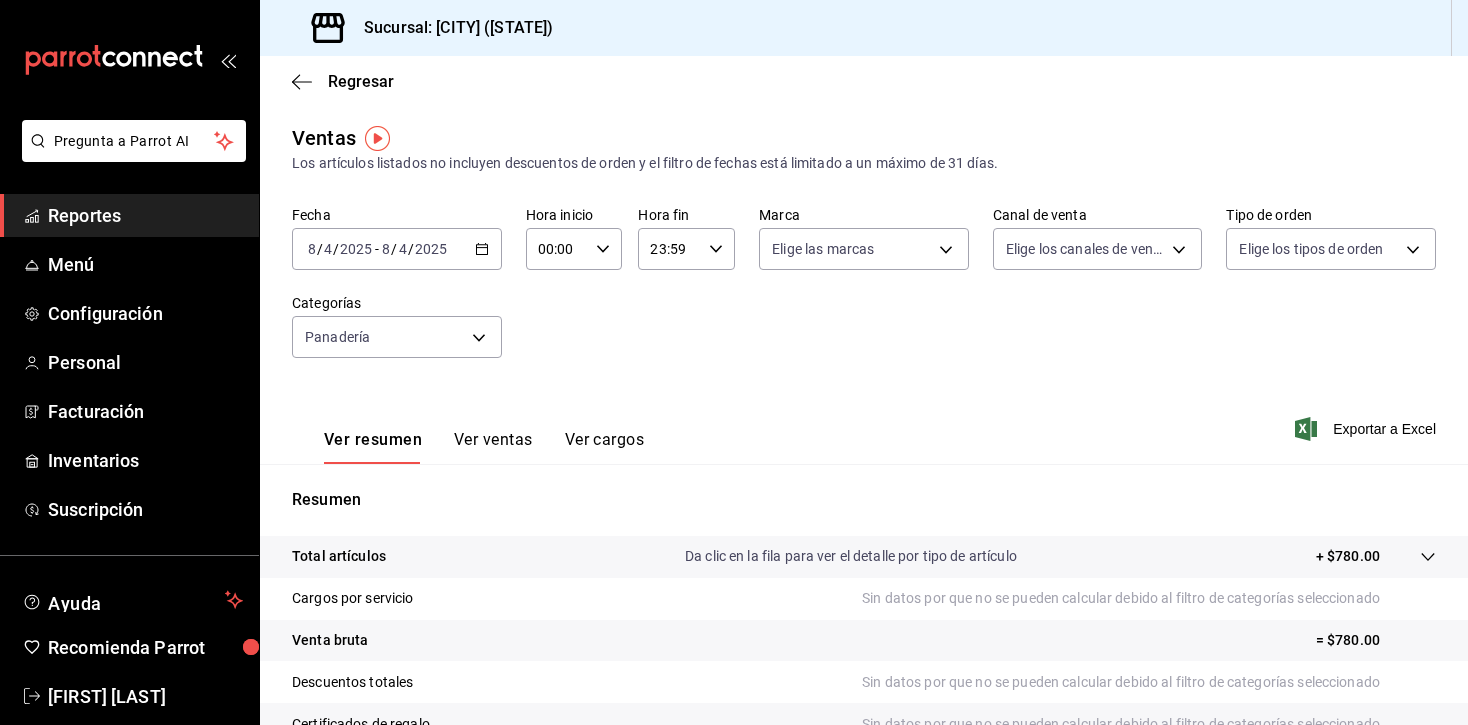 click on "Ver ventas" at bounding box center (493, 447) 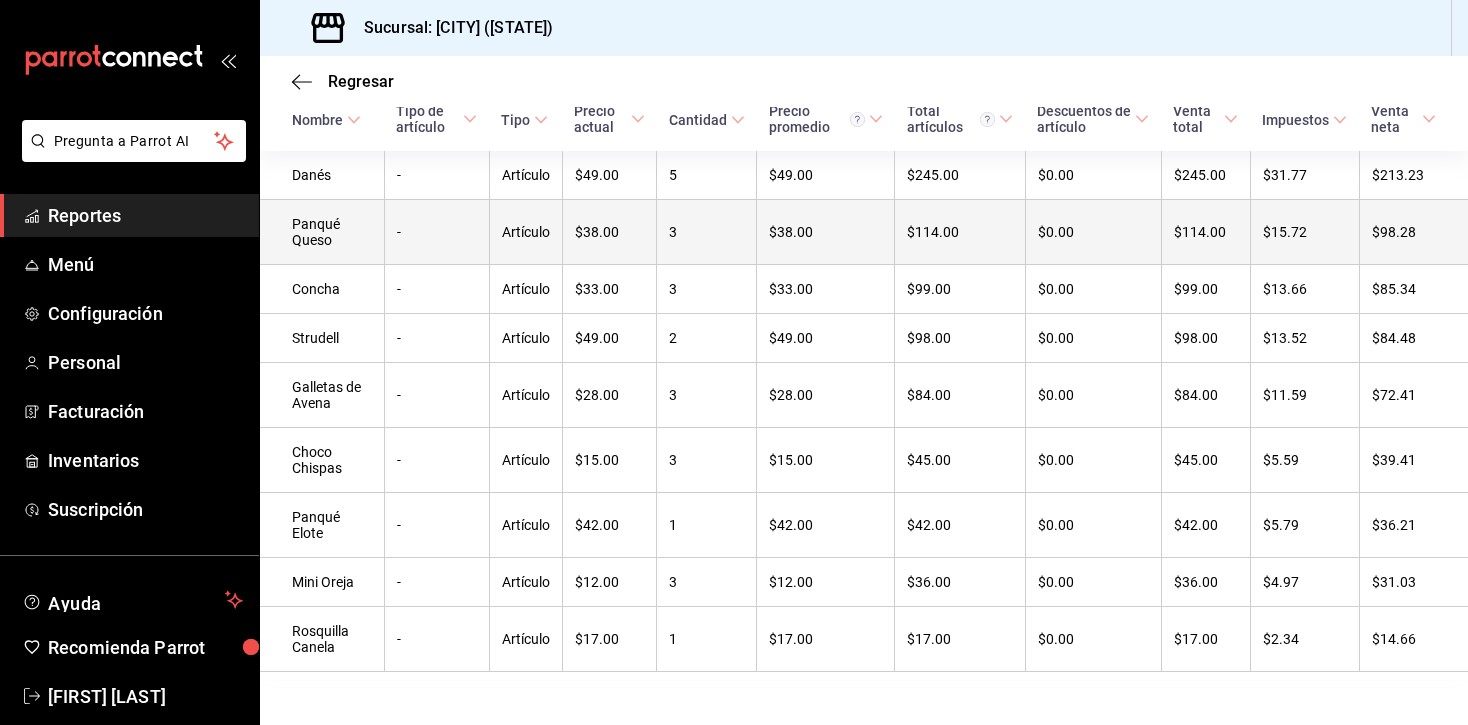 scroll, scrollTop: 380, scrollLeft: 0, axis: vertical 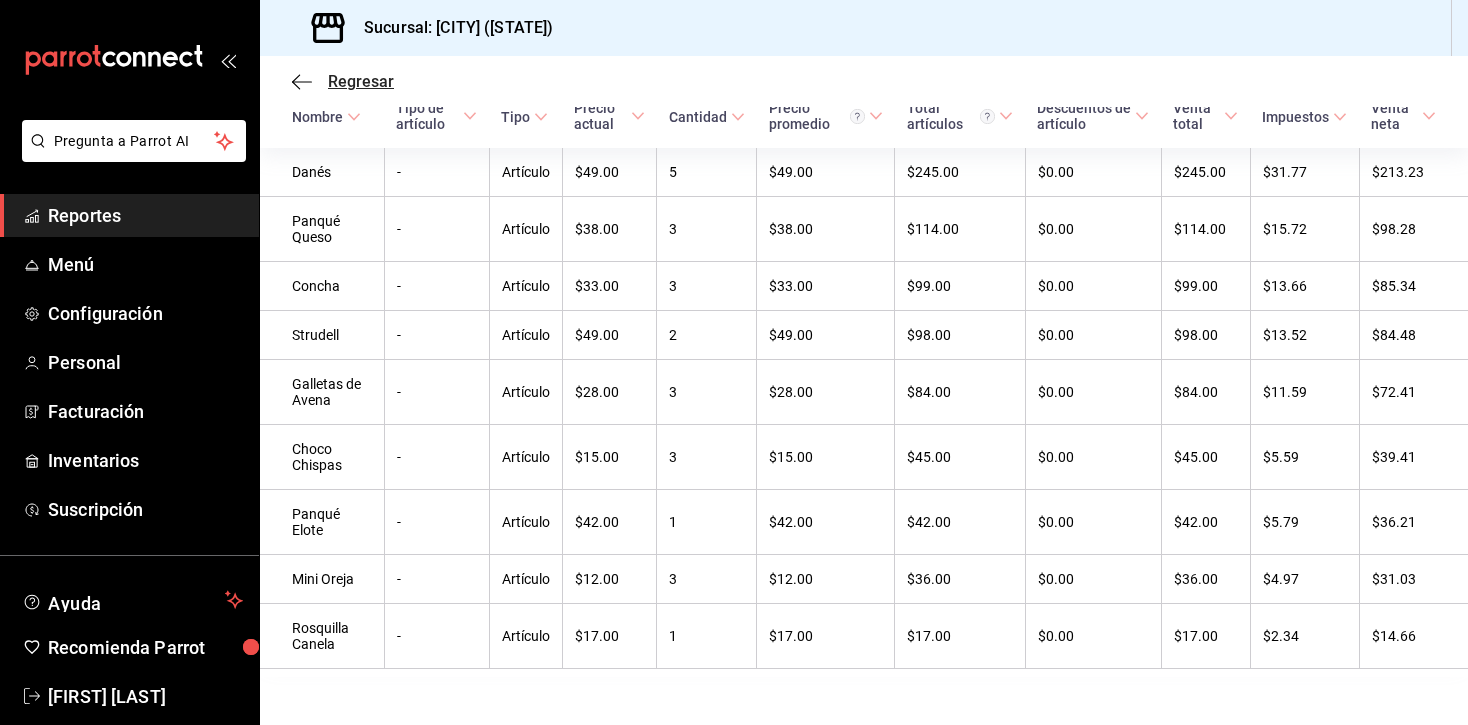 click on "Regresar" at bounding box center (361, 81) 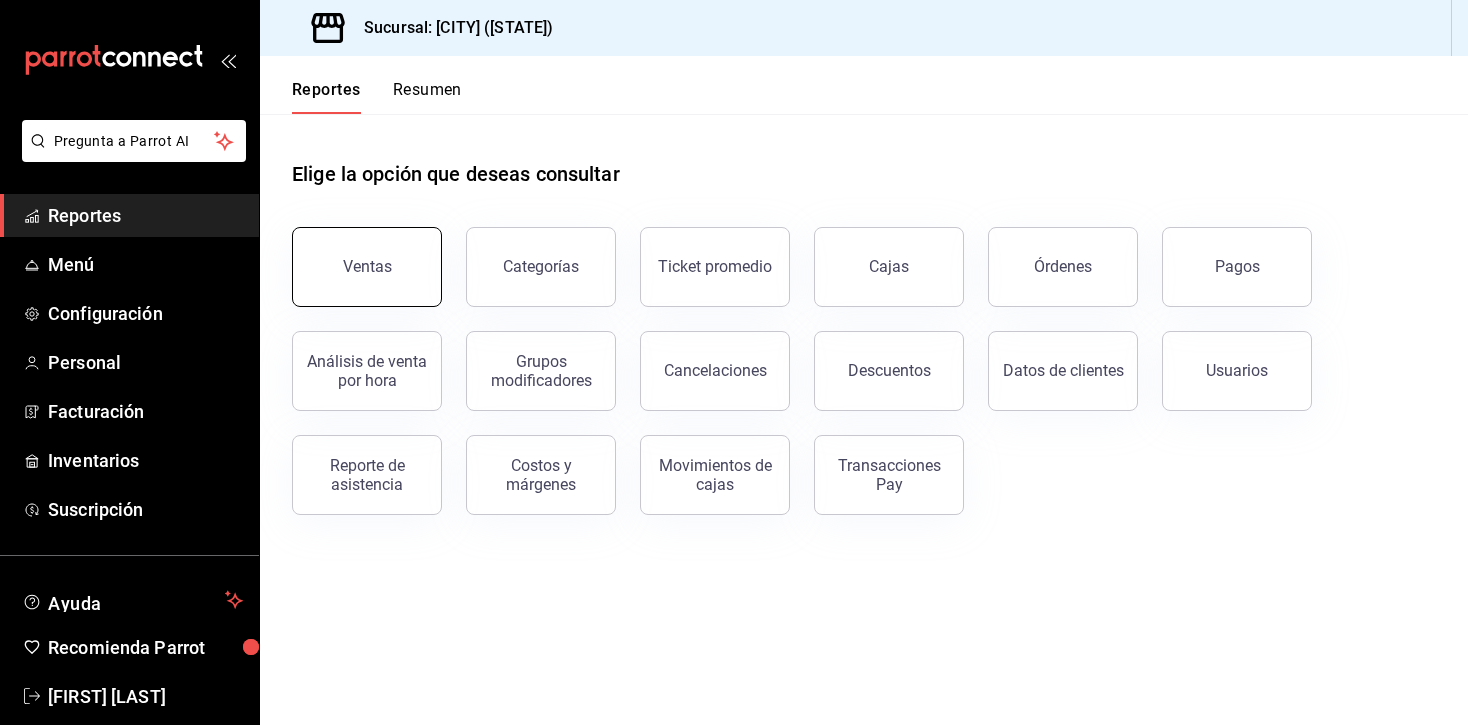 click on "Ventas" at bounding box center [367, 267] 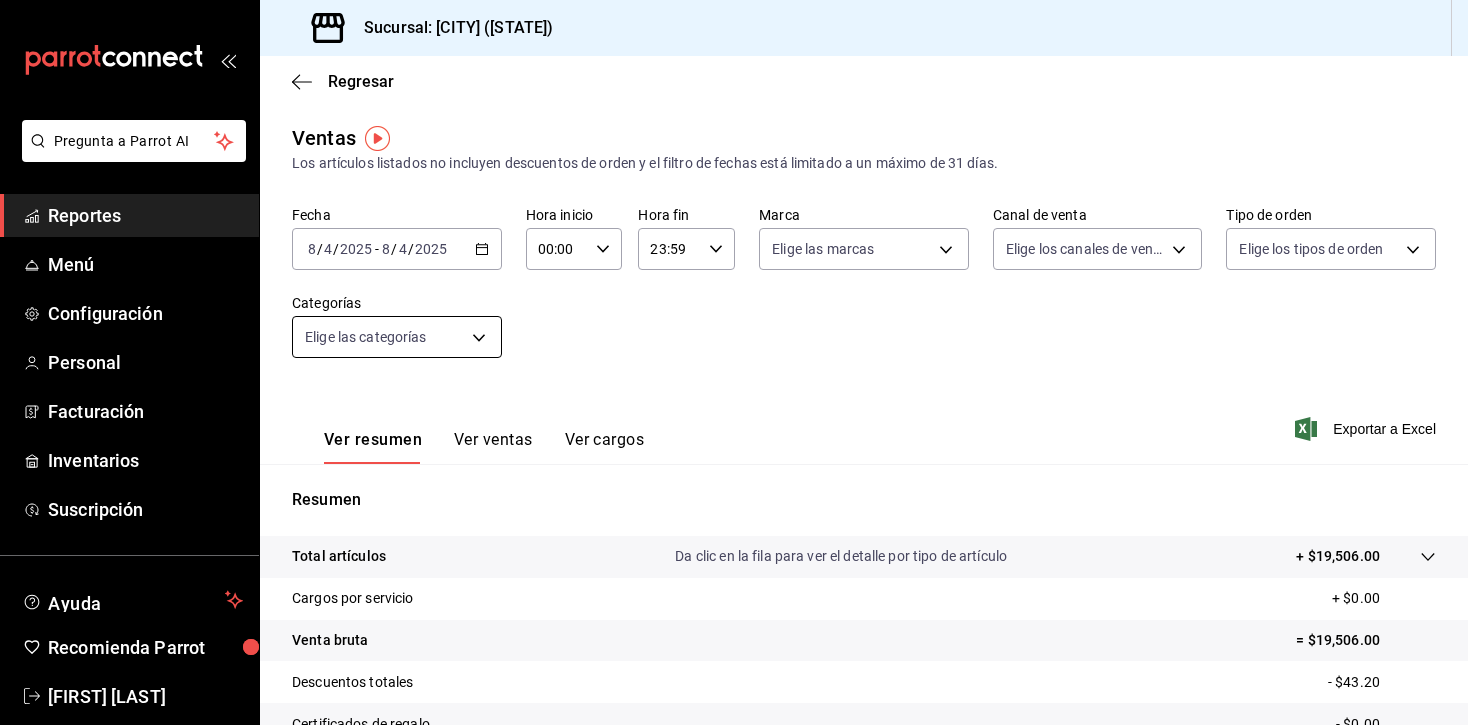 click on "Pregunta a Parrot AI Reportes   Menú   Configuración   Personal   Facturación   Inventarios   Suscripción   Ayuda Recomienda Parrot   Mariana Tovar   Sugerir nueva función   Sucursal: Los Angeles Cafe (CDMX) Regresar Ventas Los artículos listados no incluyen descuentos de orden y el filtro de fechas está limitado a un máximo de 31 días. Fecha 2025-08-04 8 / 4 / 2025 - 2025-08-04 8 / 4 / 2025 Hora inicio 00:00 Hora inicio Hora fin 23:59 Hora fin Marca Elige las marcas Canal de venta Elige los canales de venta Tipo de orden Elige los tipos de orden Categorías Elige las categorías Ver resumen Ver ventas Ver cargos Exportar a Excel Resumen Total artículos Da clic en la fila para ver el detalle por tipo de artículo + $19,506.00 Cargos por servicio + $0.00 Venta bruta = $19,506.00 Descuentos totales - $43.20 Certificados de regalo - $0.00 Venta total = $19,462.80 Impuestos - $2,684.52 Venta neta = $16,778.28 Pregunta a Parrot AI Reportes   Menú   Configuración   Personal   Facturación   Inventarios" at bounding box center (734, 362) 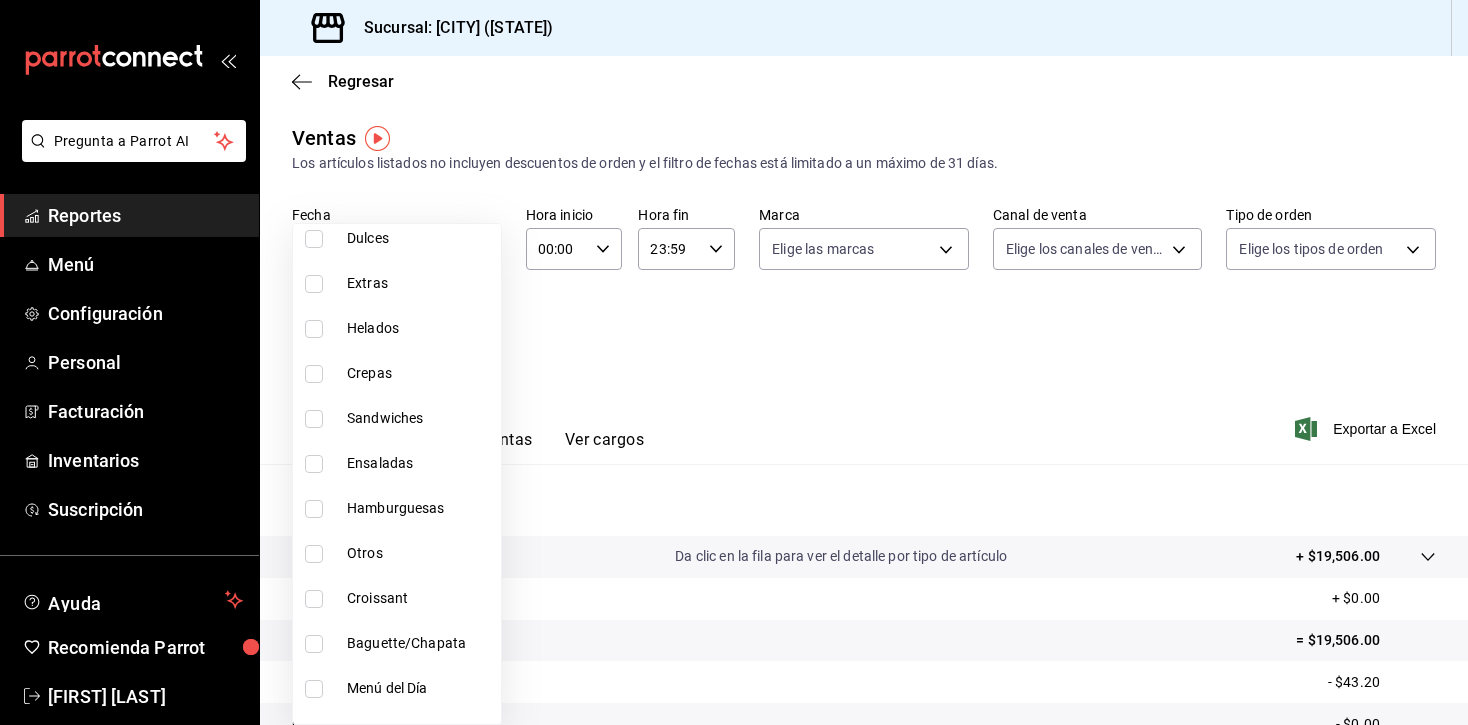 scroll, scrollTop: 215, scrollLeft: 0, axis: vertical 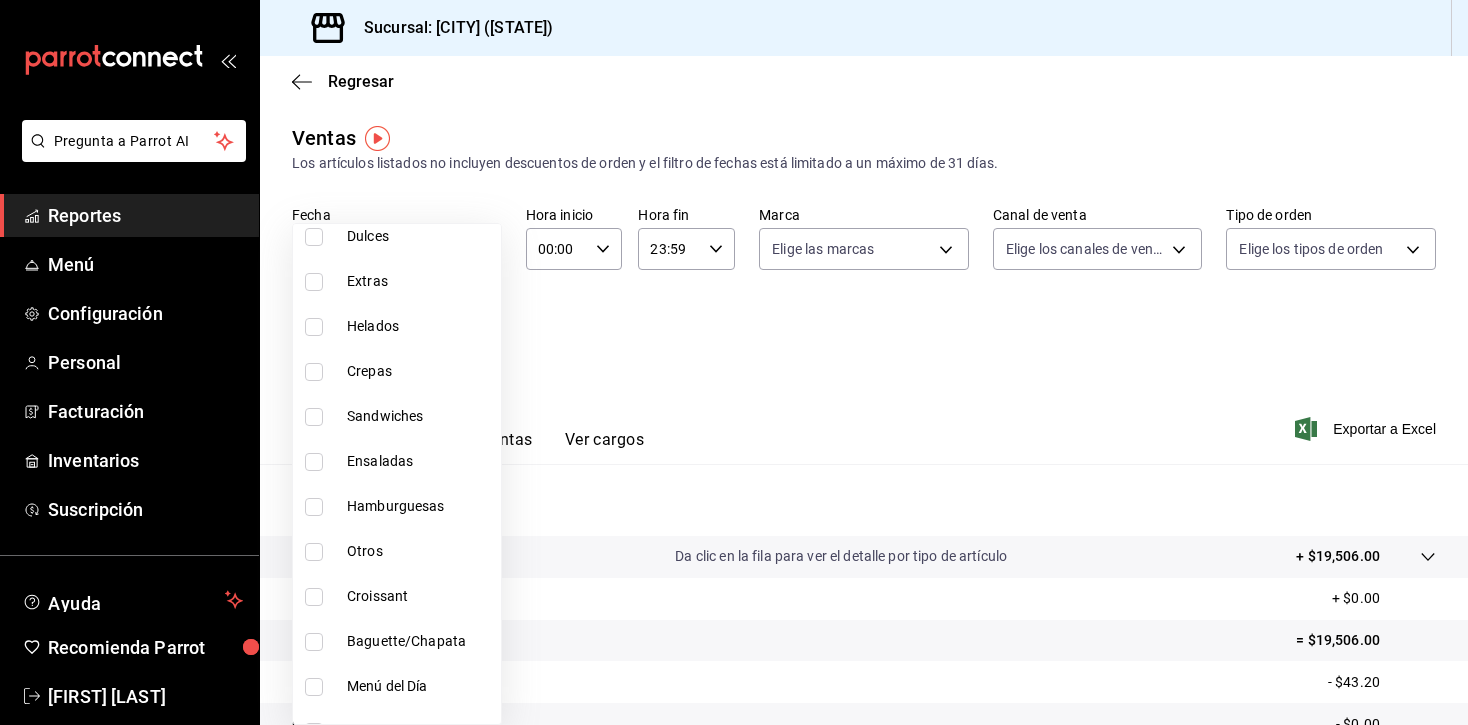 click on "Sandwiches" at bounding box center [420, 416] 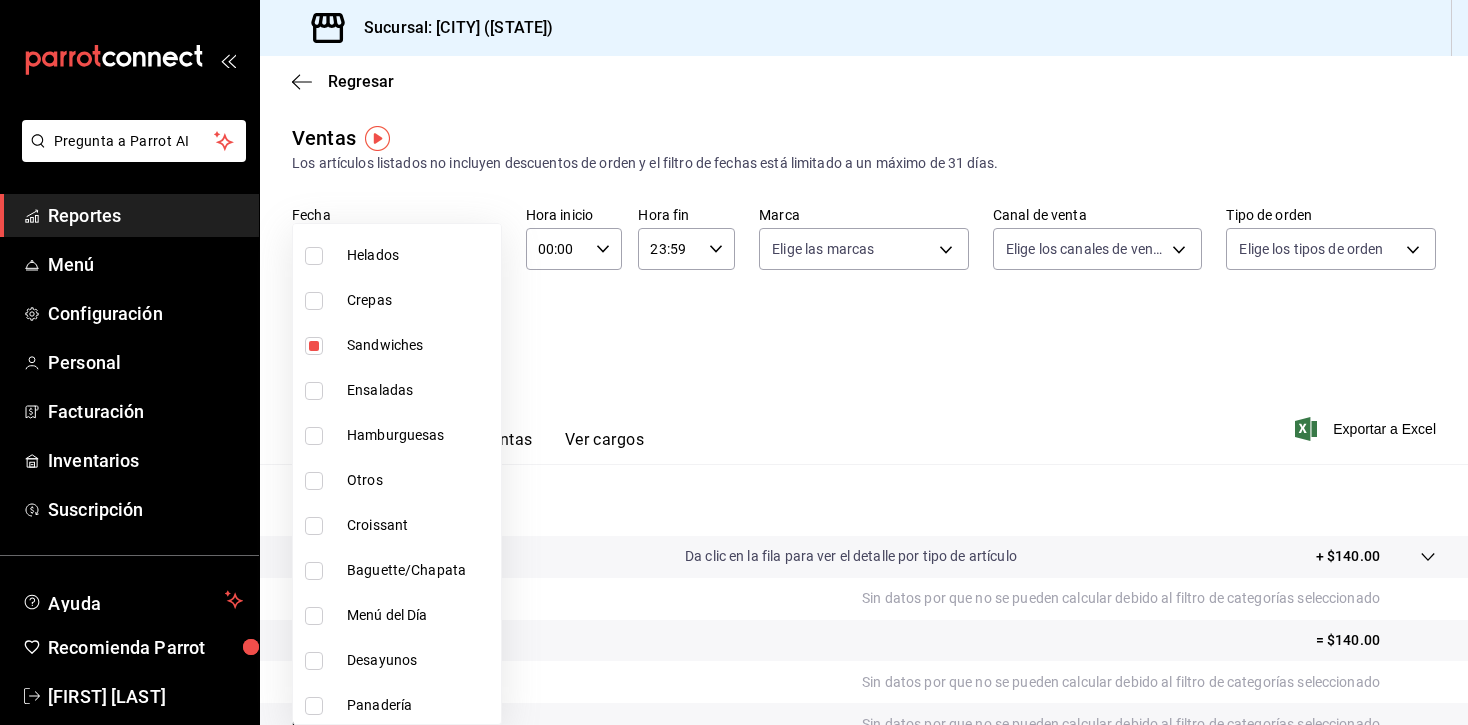 scroll, scrollTop: 380, scrollLeft: 0, axis: vertical 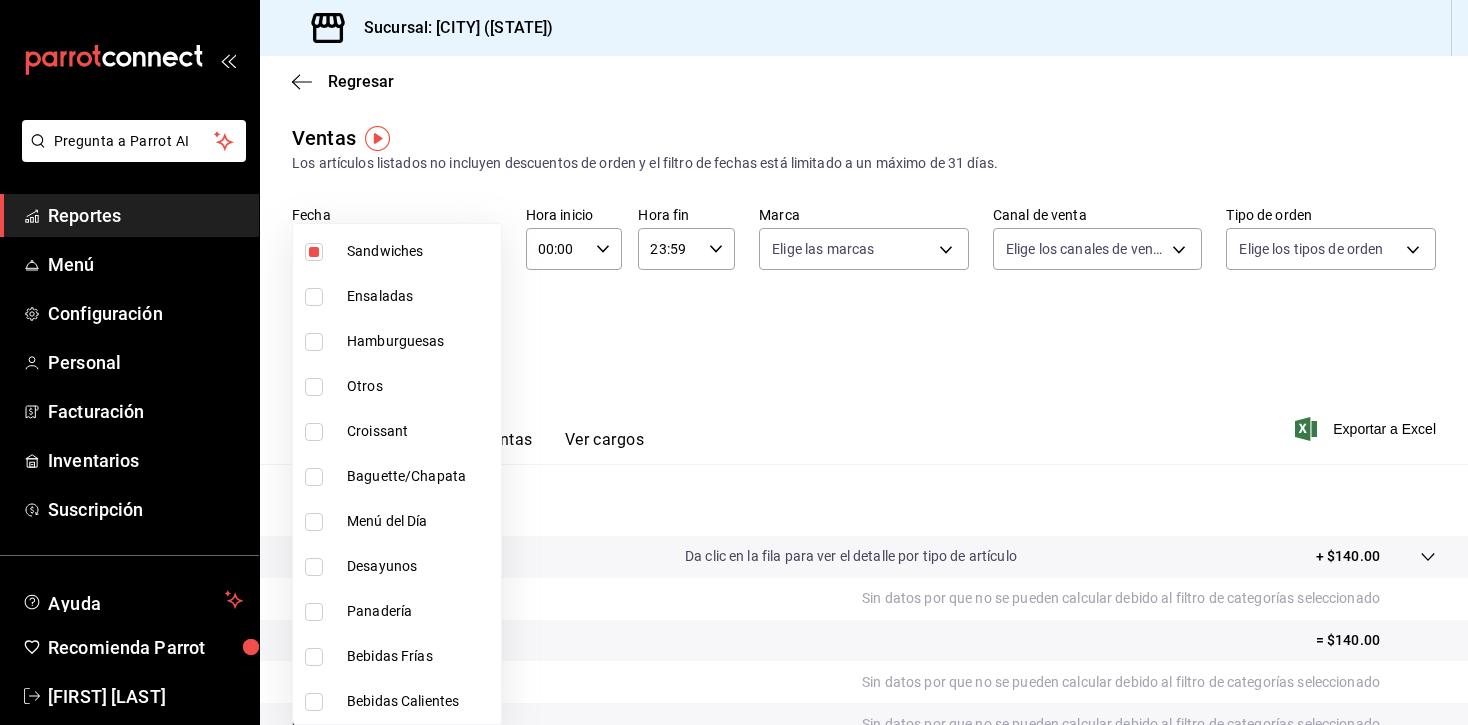 click on "Baguette/Chapata" at bounding box center (420, 476) 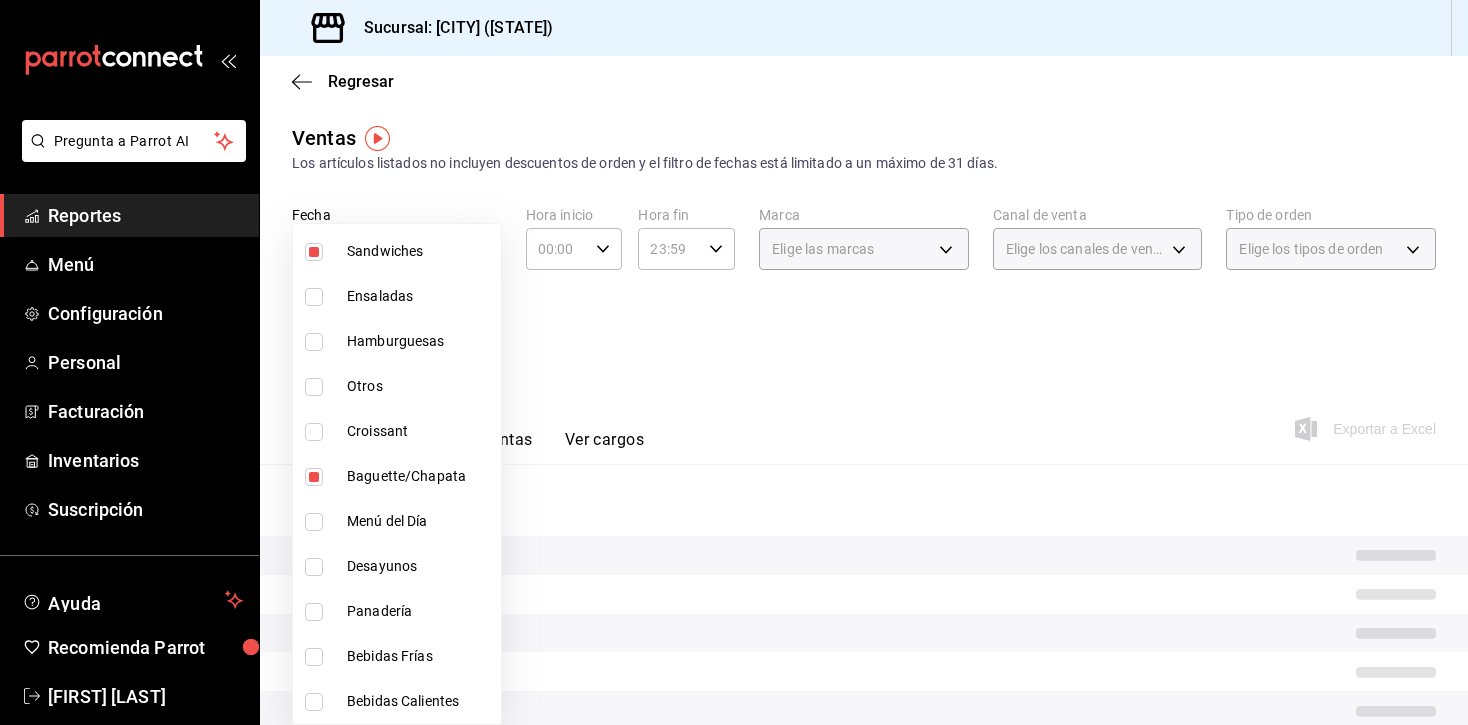 click on "Croissant" at bounding box center (420, 431) 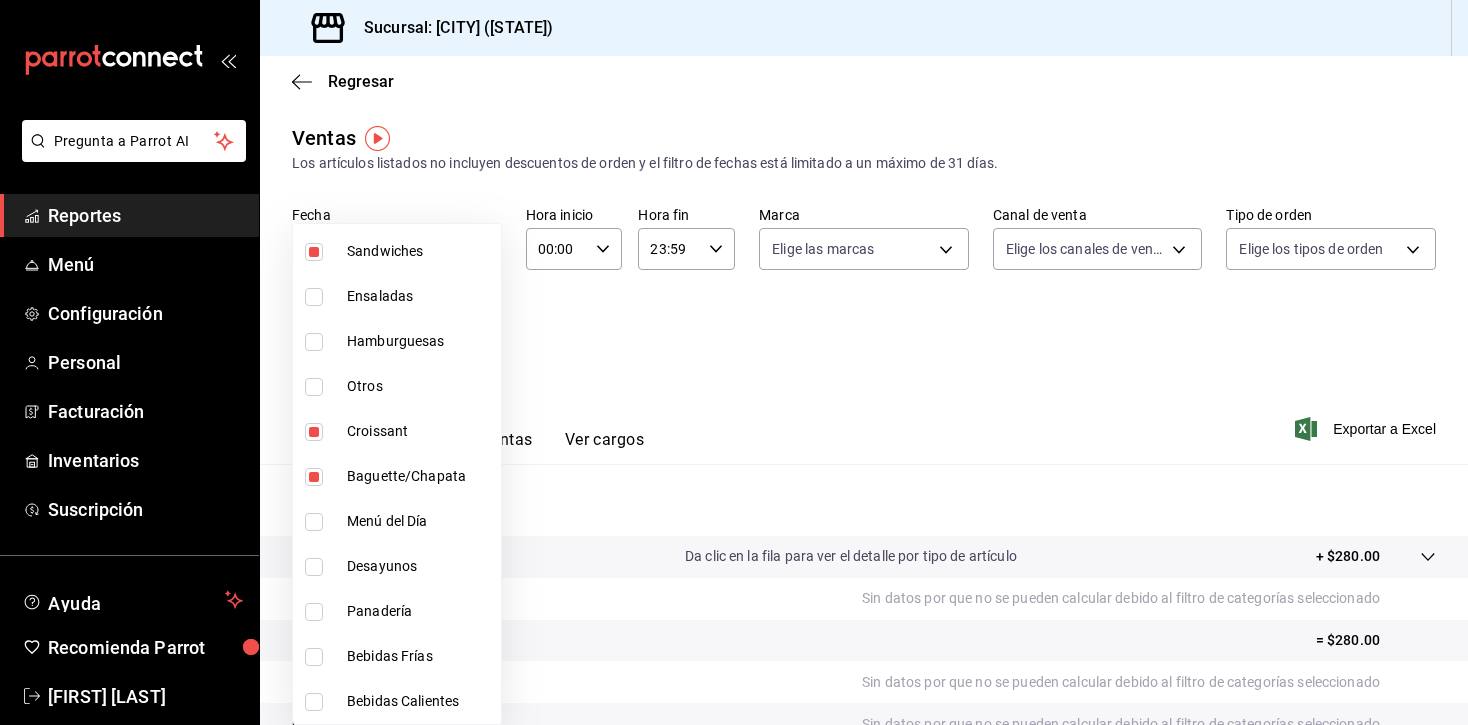 click at bounding box center [734, 362] 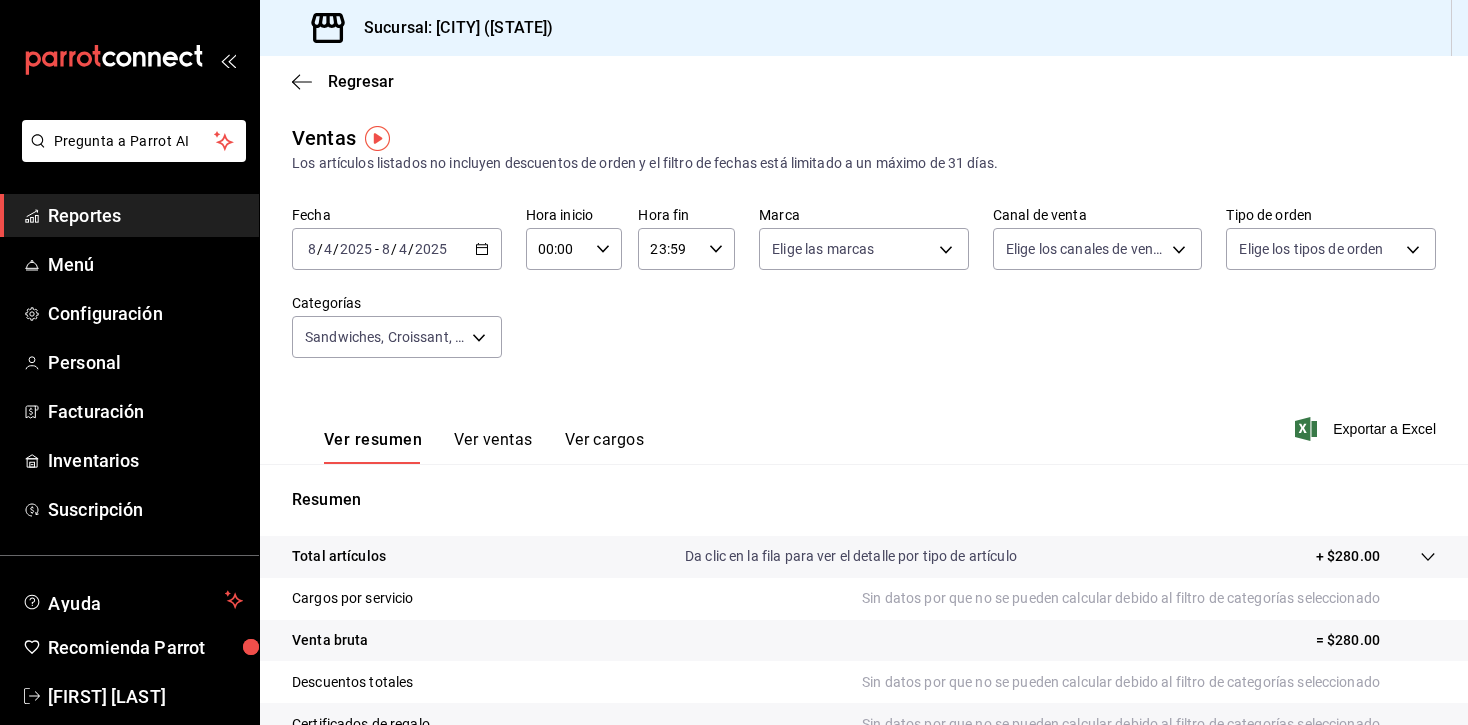 click on "Ver ventas" at bounding box center [493, 447] 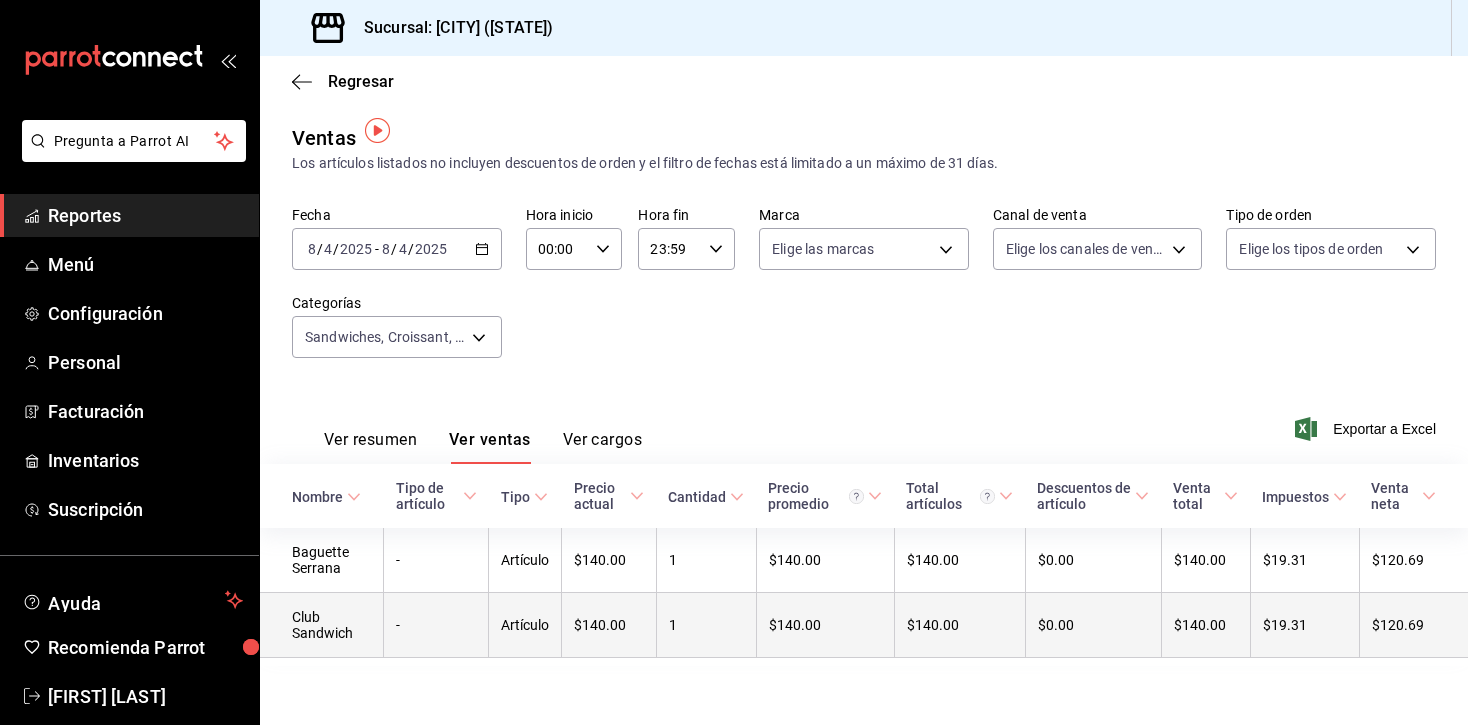 scroll, scrollTop: 8, scrollLeft: 0, axis: vertical 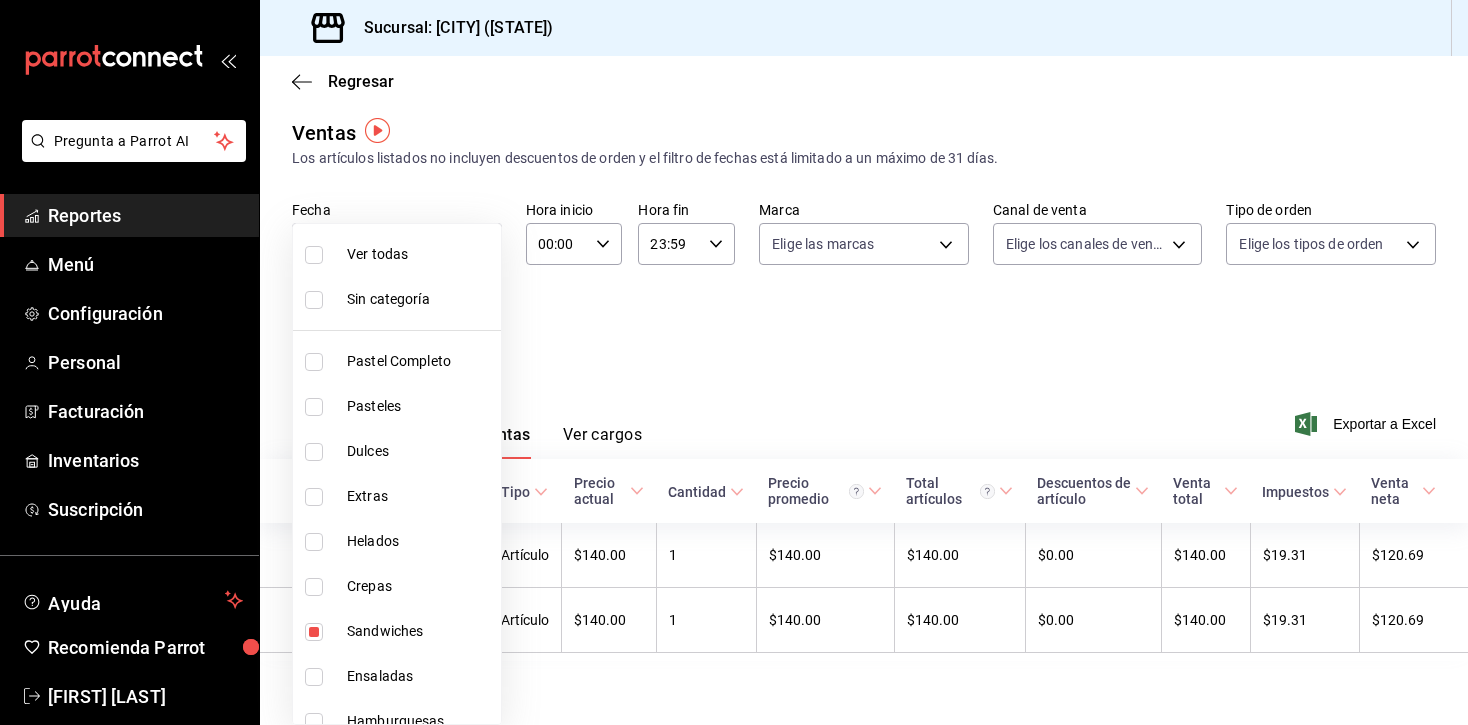 click on "Pregunta a Parrot AI Reportes   Menú   Configuración   Personal   Facturación   Inventarios   Suscripción   Ayuda Recomienda Parrot   Mariana Tovar   Sugerir nueva función   Sucursal: Los Angeles Cafe (CDMX) Regresar Ventas Los artículos listados no incluyen descuentos de orden y el filtro de fechas está limitado a un máximo de 31 días. Fecha 2025-08-04 8 / 4 / 2025 - 2025-08-04 8 / 4 / 2025 Hora inicio 00:00 Hora inicio Hora fin 23:59 Hora fin Marca Elige las marcas Canal de venta Elige los canales de venta Tipo de orden Elige los tipos de orden Categorías Sandwiches, Croissant, Baguette/Chapata f9edfd0e-38e1-439f-bb6e-9443e3b28534,d1aa40e0-fd8a-447b-8a99-847691f12d45,a714fd63-05c2-410c-8d17-5448cffdb17e Ver resumen Ver ventas Ver cargos Exportar a Excel Nombre Tipo de artículo Tipo Precio actual Cantidad Precio promedio   Total artículos   Descuentos de artículo Venta total Impuestos Venta neta Baguette Serrana - Artículo $140.00 1 $140.00 $140.00 $0.00 $140.00 $19.31 $120.69 Club Sandwich - 1" at bounding box center [734, 362] 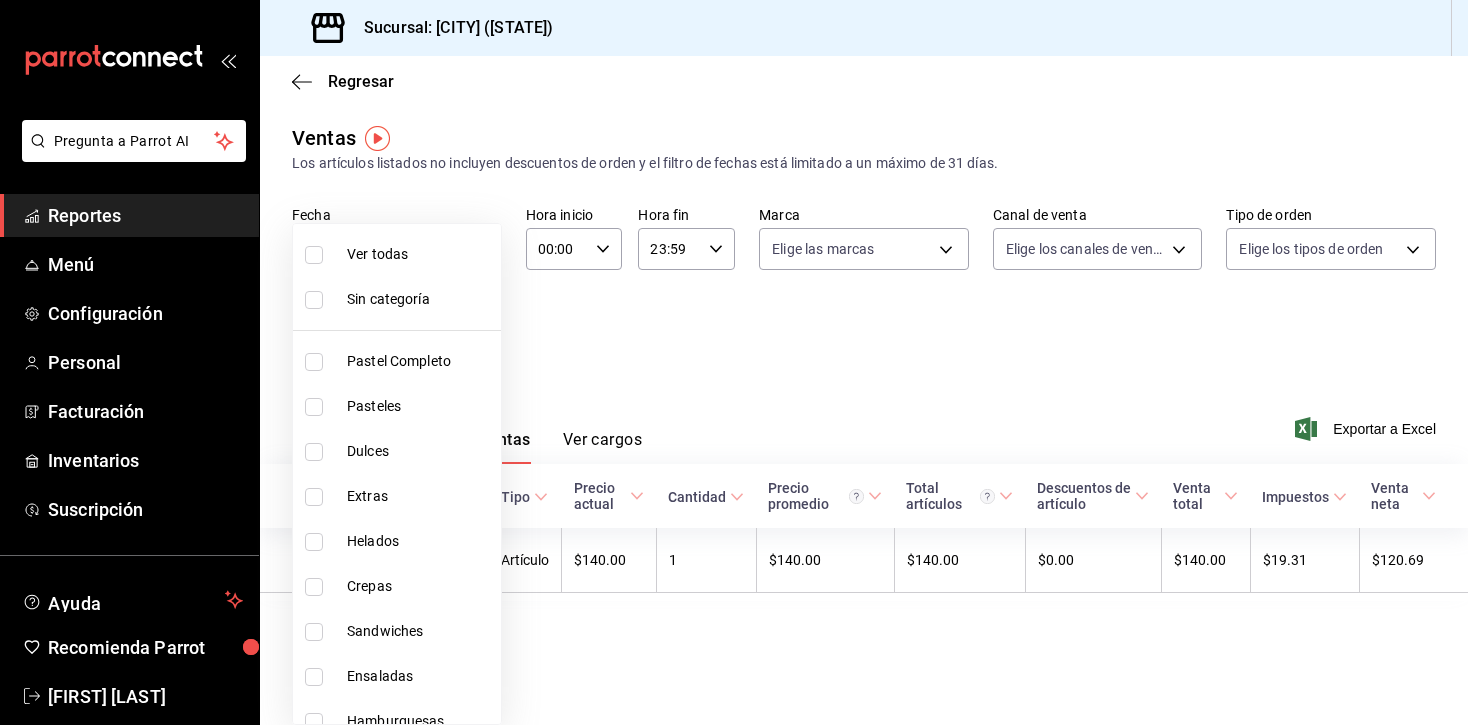 scroll, scrollTop: 0, scrollLeft: 0, axis: both 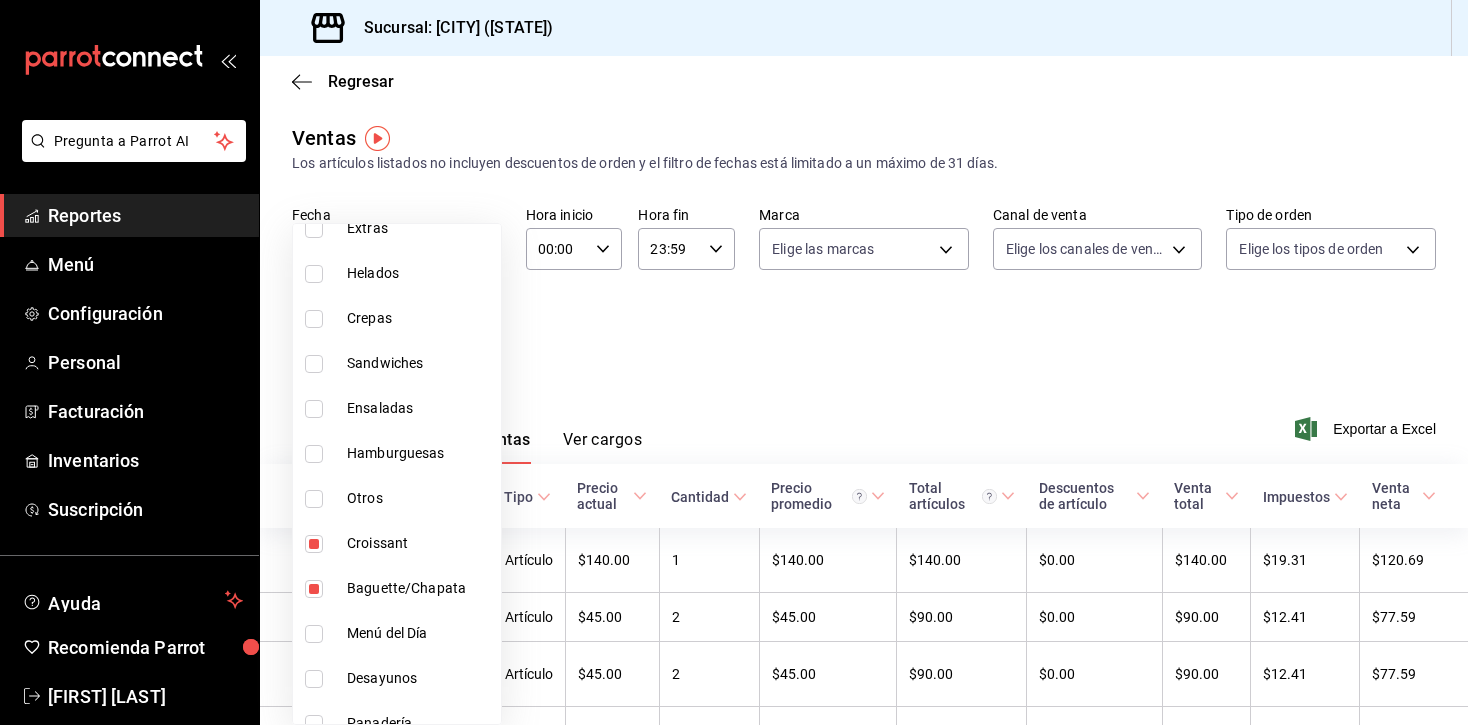 click on "Croissant" at bounding box center (420, 543) 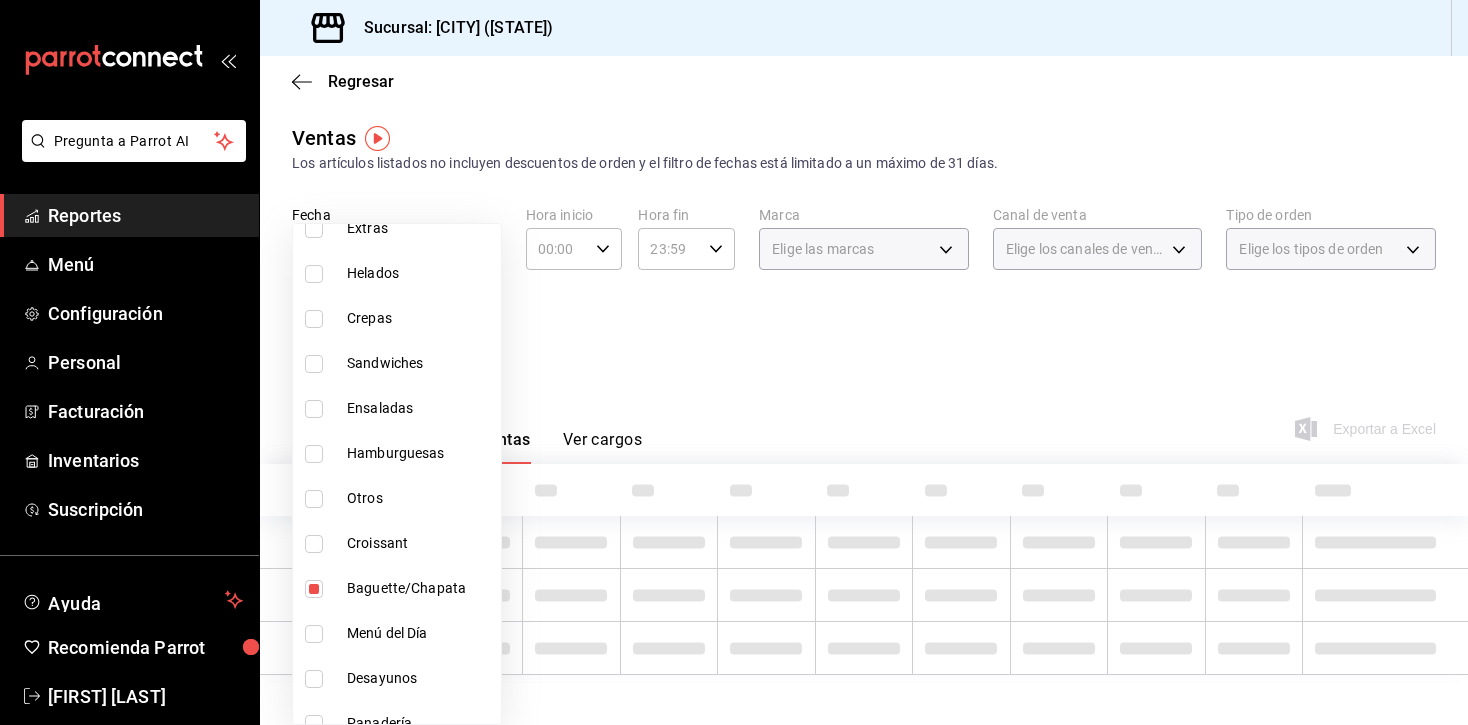 click on "Baguette/Chapata" at bounding box center [420, 588] 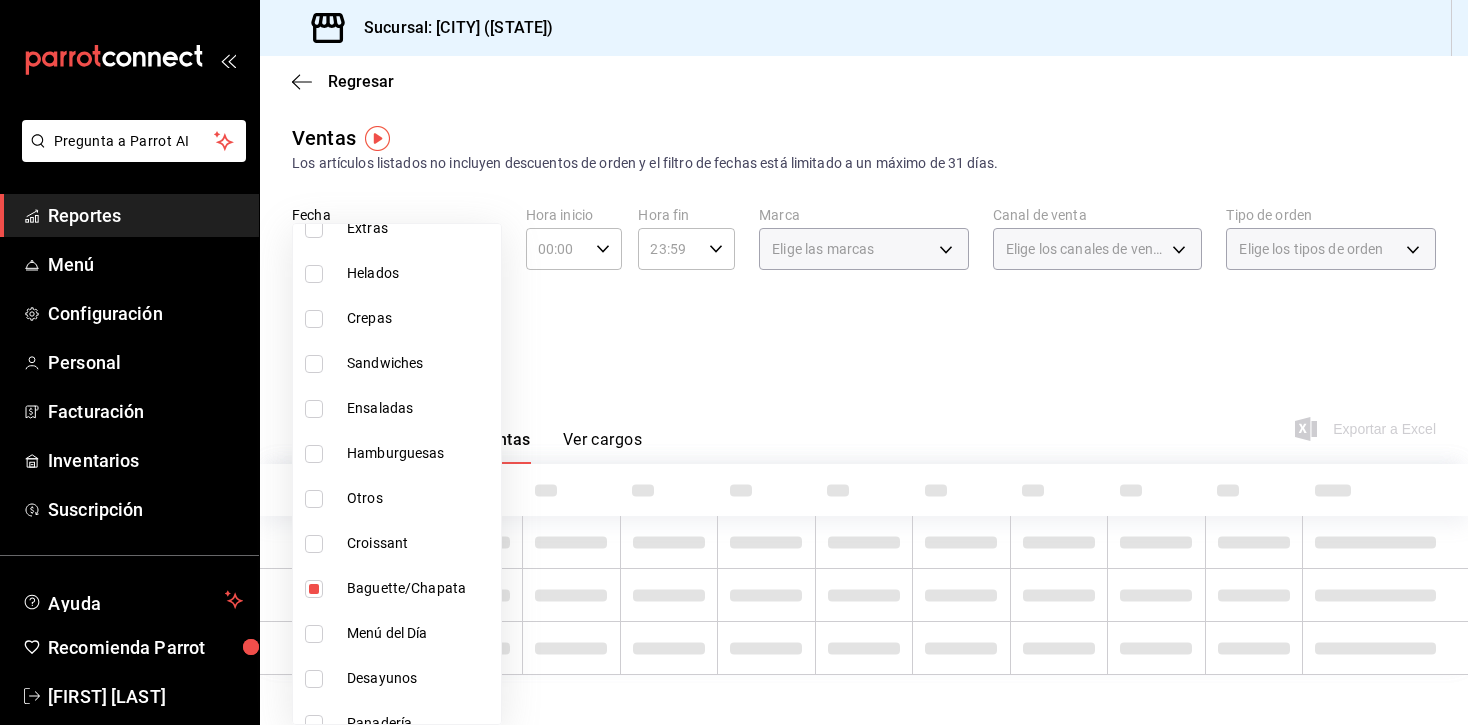 checkbox on "false" 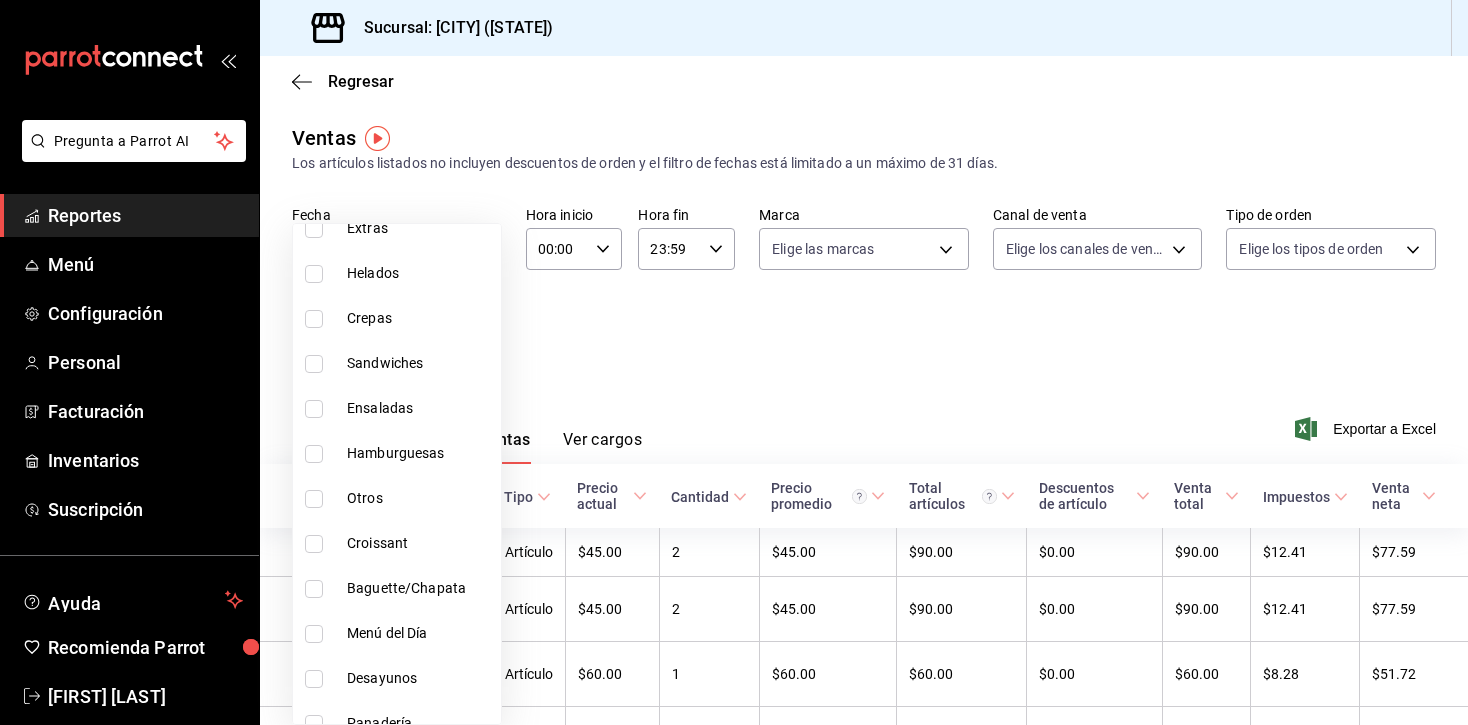 click at bounding box center (734, 362) 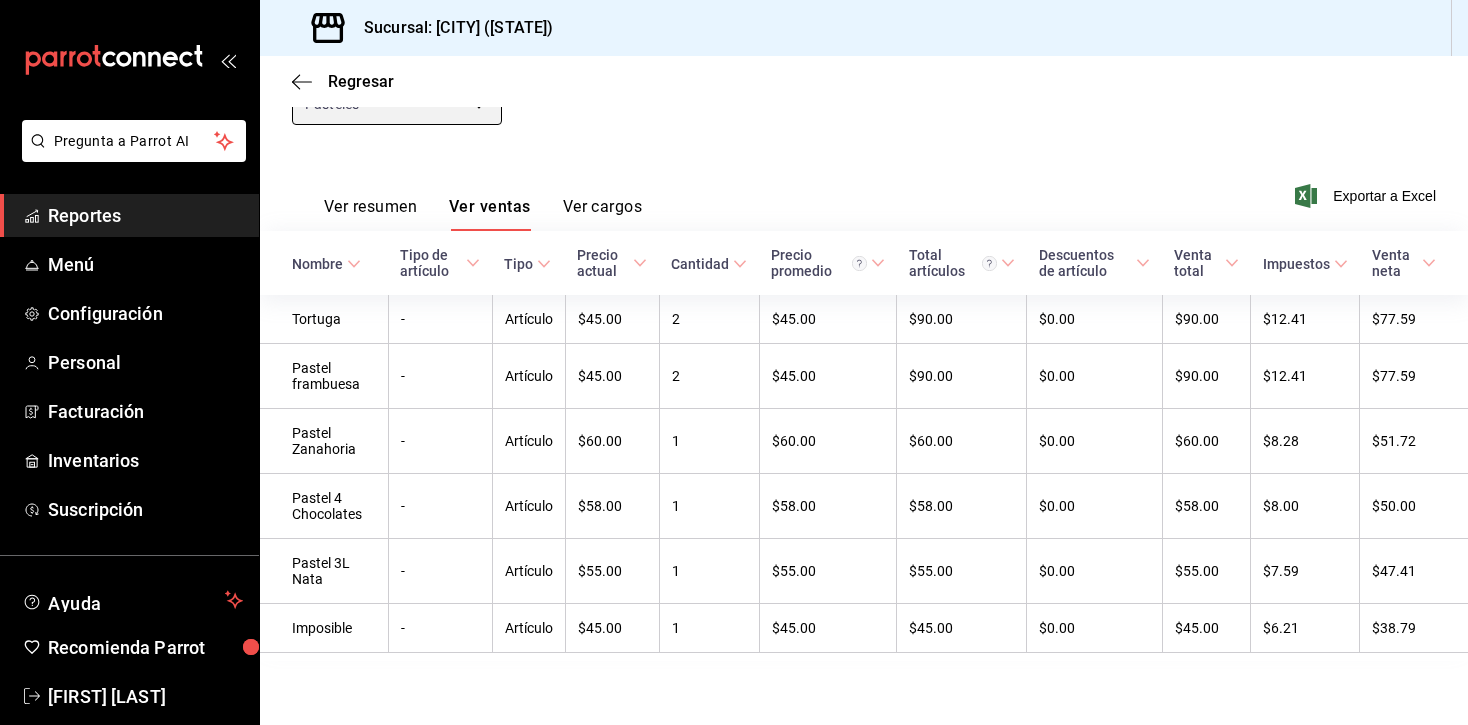 scroll, scrollTop: 238, scrollLeft: 0, axis: vertical 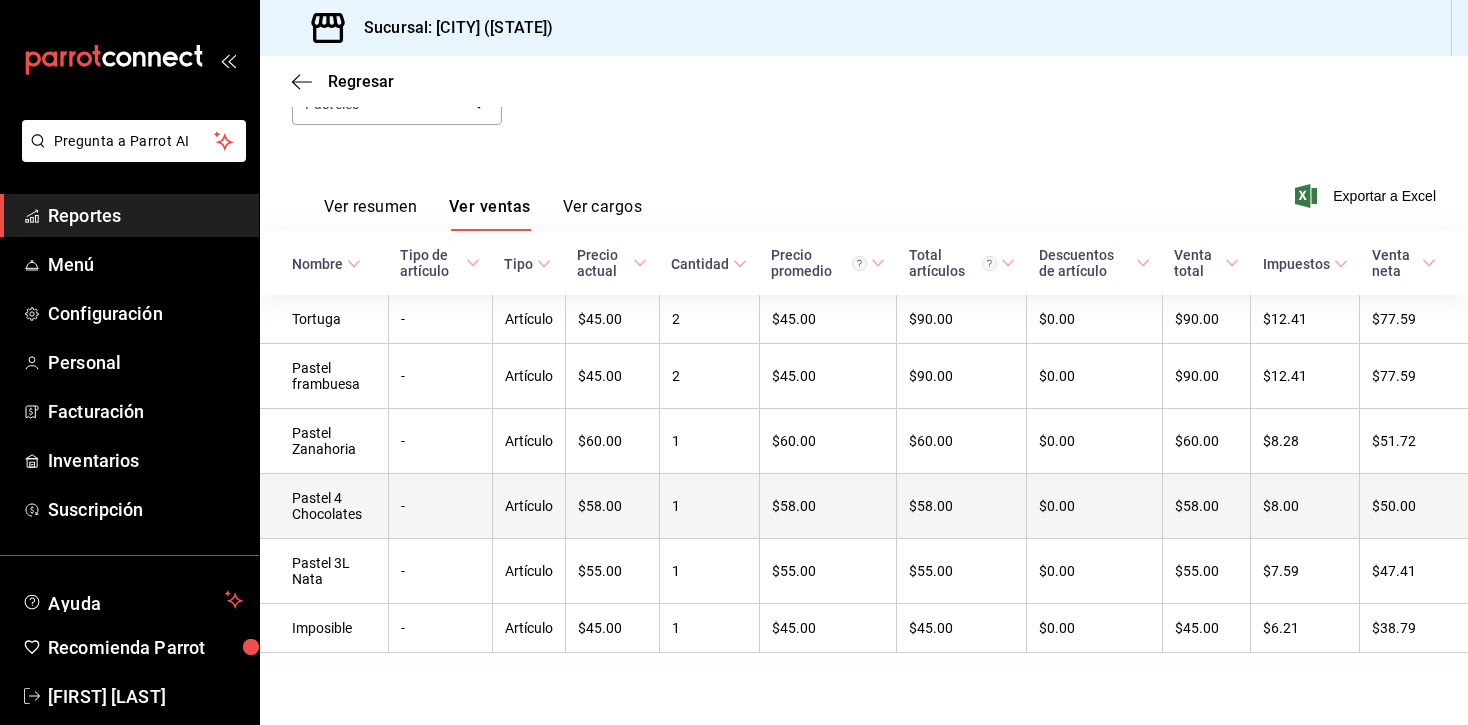 click on "1" at bounding box center [709, 506] 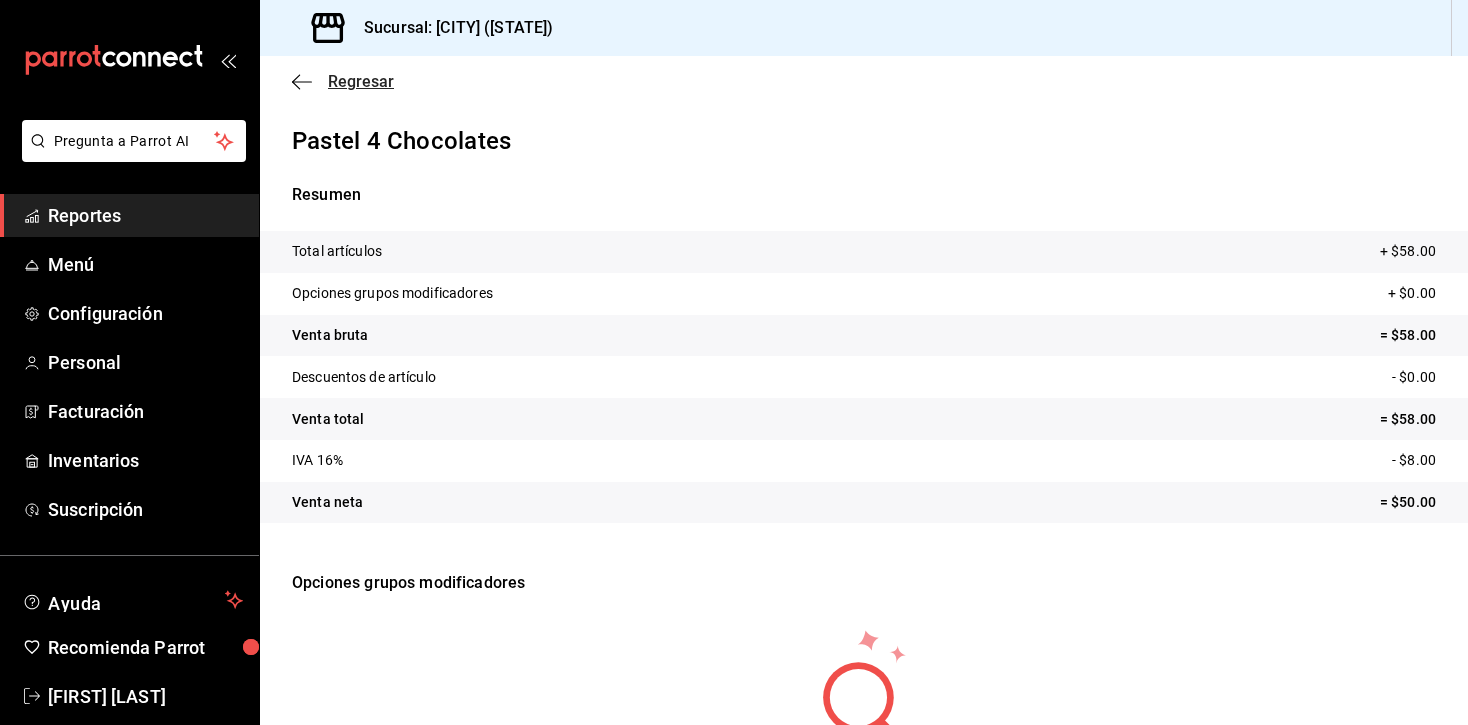 click 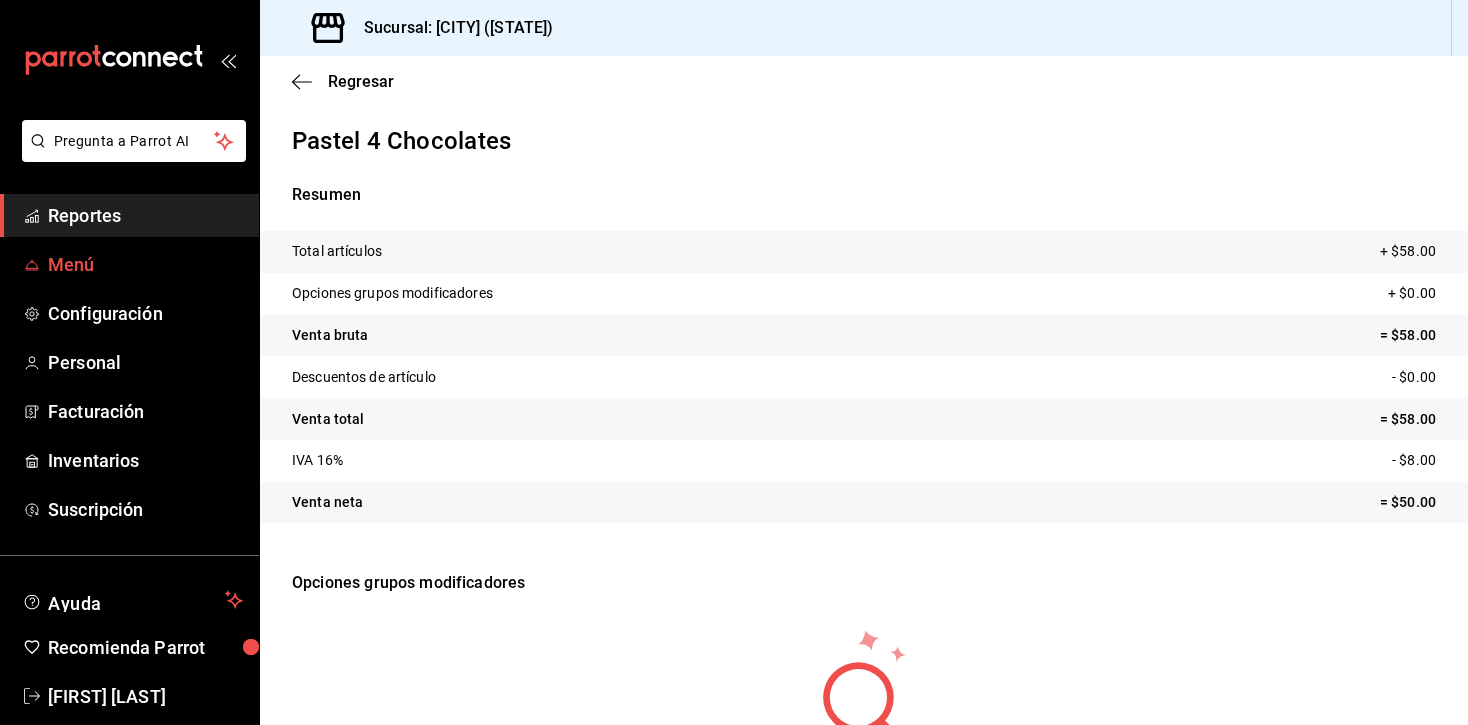 click on "Menú" at bounding box center [145, 264] 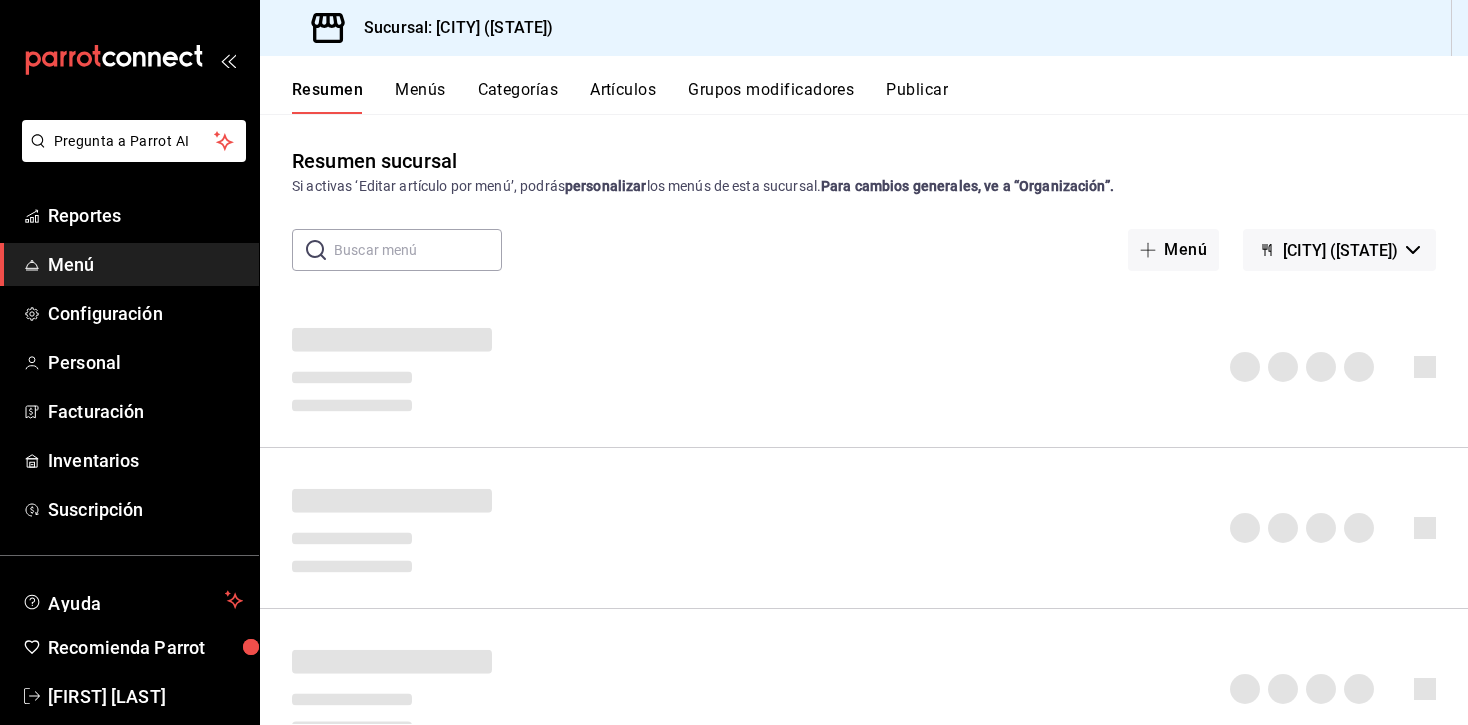 click on "Artículos" at bounding box center (623, 97) 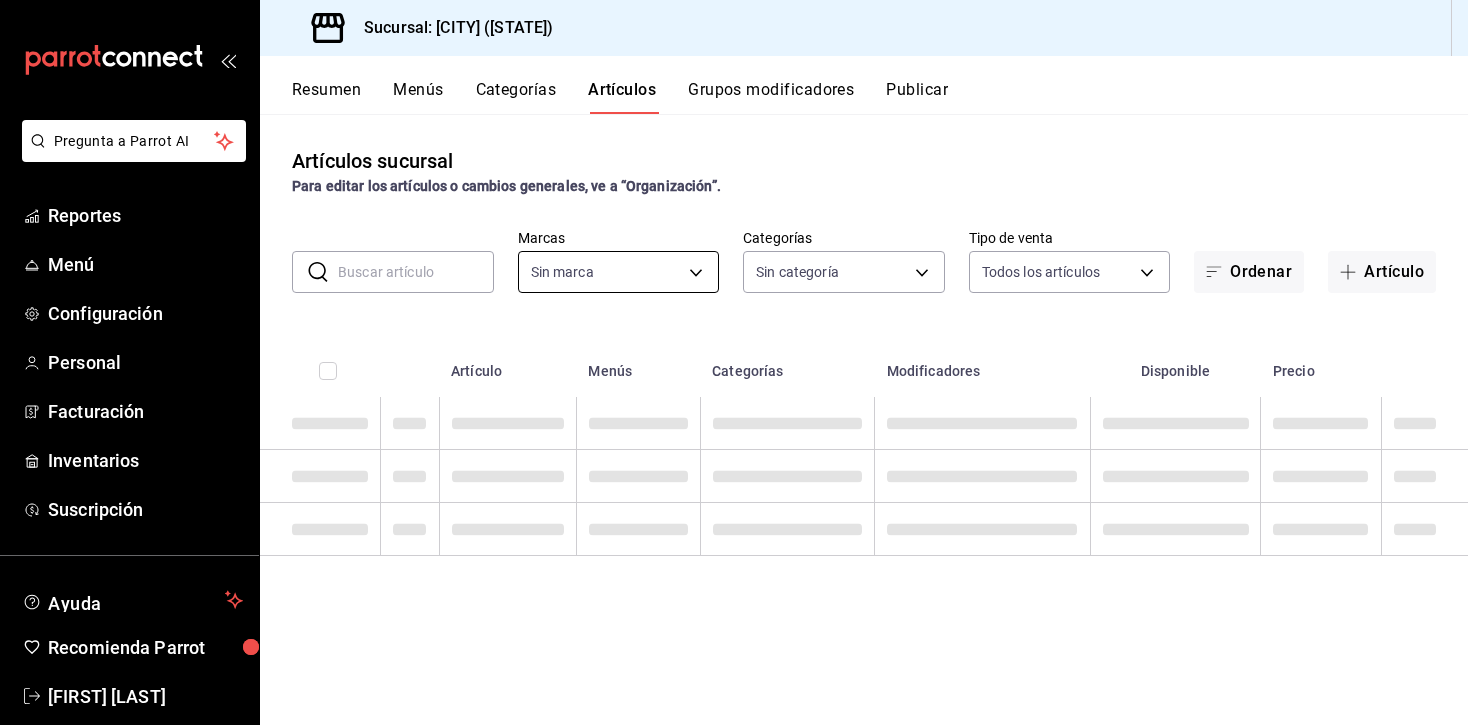 type on "6b70d9f0-4bad-47e9-8174-4a6e4273f48b" 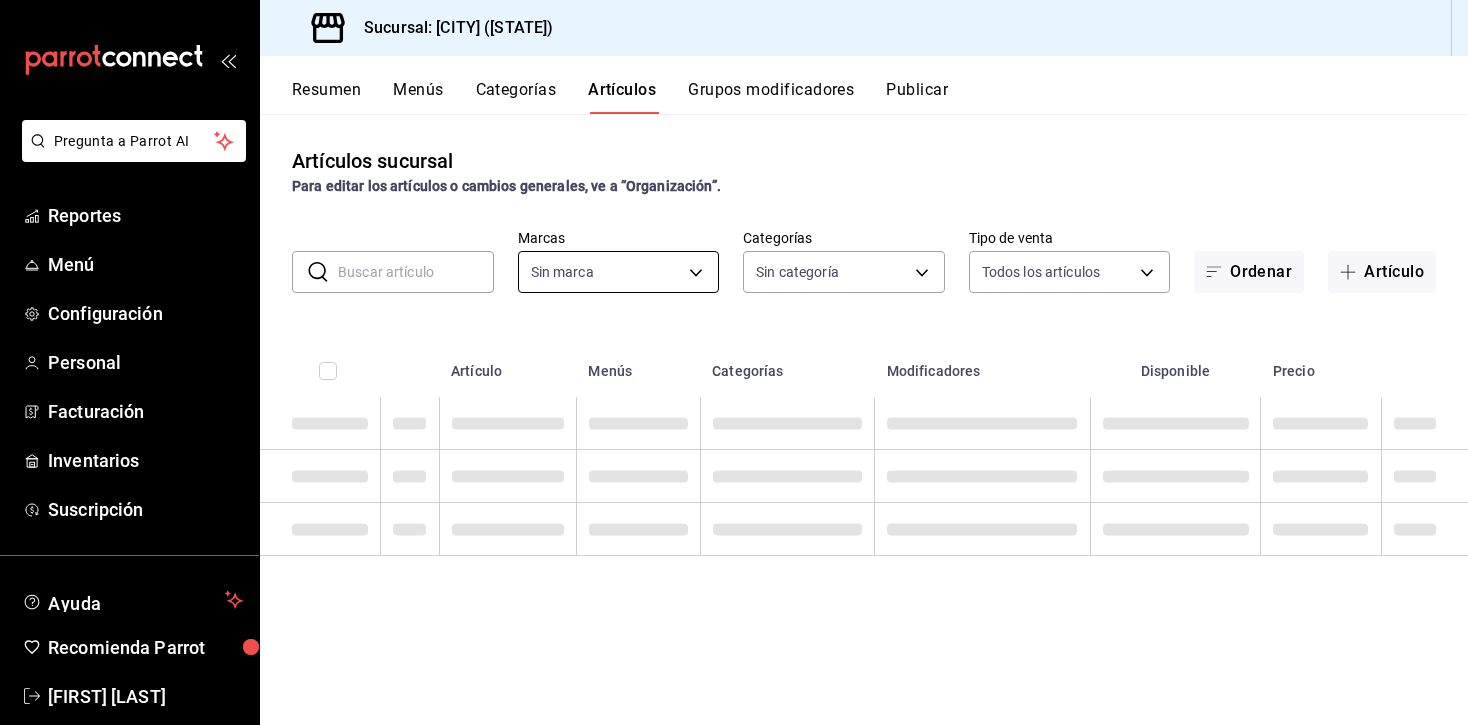 type on "e98816ef-260f-48dc-bb2f-a4fba72ddbc9,3b3e35b3-bce1-4c53-941d-48354de0bdc6,fd038b31-77ba-4853-92af-2e35c4c4f9b9,b8bdd948-49cd-45aa-9f19-8a482c678928,d2cc093d-802c-421d-b2c4-4d32bc31a8a3,0f2ebe10-f512-435f-a9a8-a855de3b27c0,f9edfd0e-38e1-439f-bb6e-9443e3b28534,97a35f3c-1ec3-4082-b466-268fa4ac18de,4080cfa5-1ad5-4e00-b93c-32a971eff7ac,e0da1a5d-d863-40e2-93fb-e493a6c631fd,a714fd63-05c2-410c-8d17-5448cffdb17e,d1aa40e0-fd8a-447b-8a99-847691f12d45,643e03c4-5a05-46a0-90bb-c7979c0f0dbd,3dc5ad38-51b4-41fb-894e-42de7bf3f425,ea80c935-13b6-4ff5-8475-f8d96dfc8374,5b564cc0-6ef4-474f-adbd-4e3093801846,b19fadce-4555-47ae-b003-b98925fd45f8" 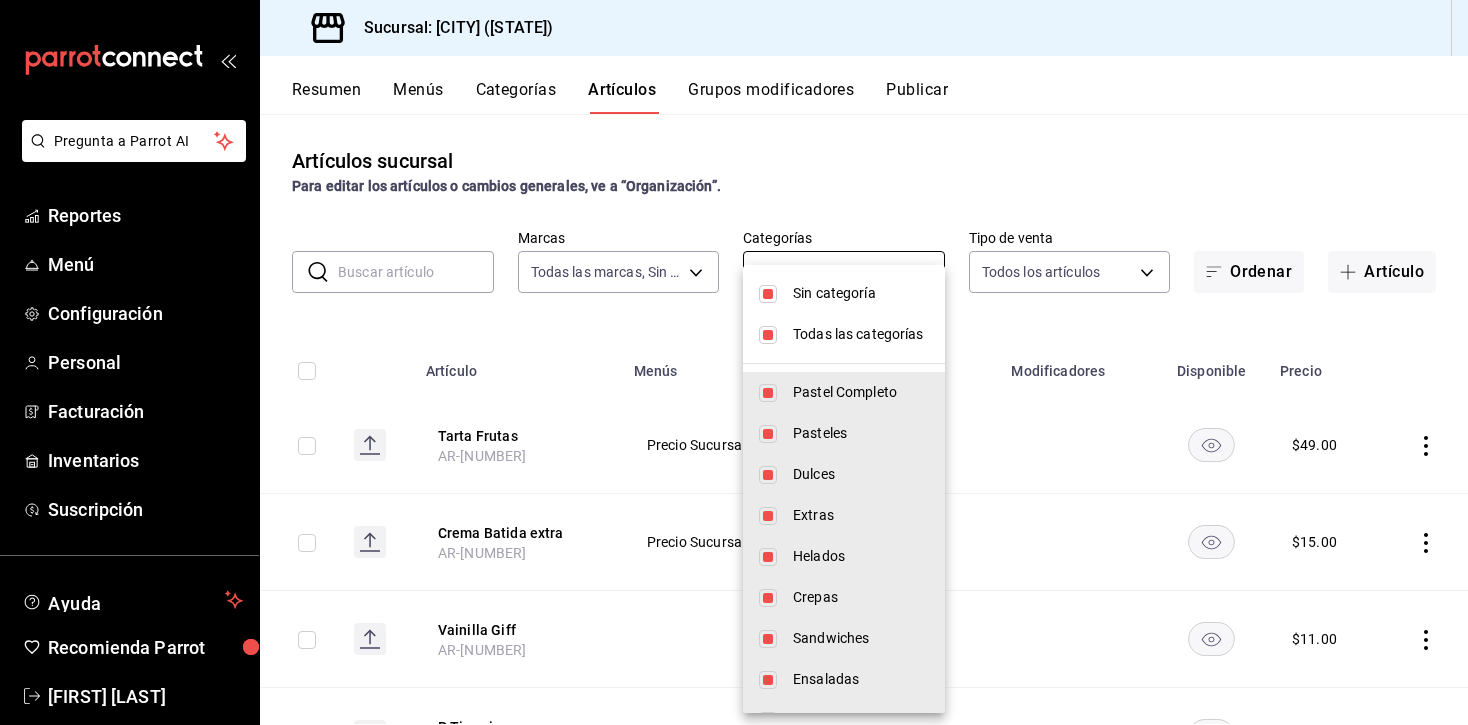 click on "Pregunta a Parrot AI Reportes   Menú   Configuración   Personal   Facturación   Inventarios   Suscripción   Ayuda Recomienda Parrot   Mariana Tovar   Sugerir nueva función   Sucursal: Los Angeles Cafe (CDMX) Resumen Menús Categorías Artículos Grupos modificadores Publicar Artículos sucursal Para editar los artículos o cambios generales, ve a “Organización”. ​ ​ Marcas Todas las marcas, Sin marca 6b70d9f0-4bad-47e9-8174-4a6e4273f48b Categorías Todas las categorías, Sin categoría Tipo de venta Todos los artículos ALL Ordenar Artículo Artículo Menús Categorías Modificadores Disponible Precio Tarta Frutas AR-1753827412135 Precio Sucursal1 Panadería $ 49.00 Crema Batida extra AR-1749750193181 Precio Sucursal1 Extras $ 15.00 Vainilla Giff AR-1748640813697 $ 11.00 P Tiramisu AR-1747441618894 Precio Sucursal1 Pasteles $ 45.00 Golden Milk AR-1747362656072 Precio Sucursal1 Bebidas Calientes Tamaño Tipo de leche $ 60.00 Chai Manzana AR-1747362542913 Precio Sucursal1 Bebidas Calientes Tamaño" at bounding box center (734, 362) 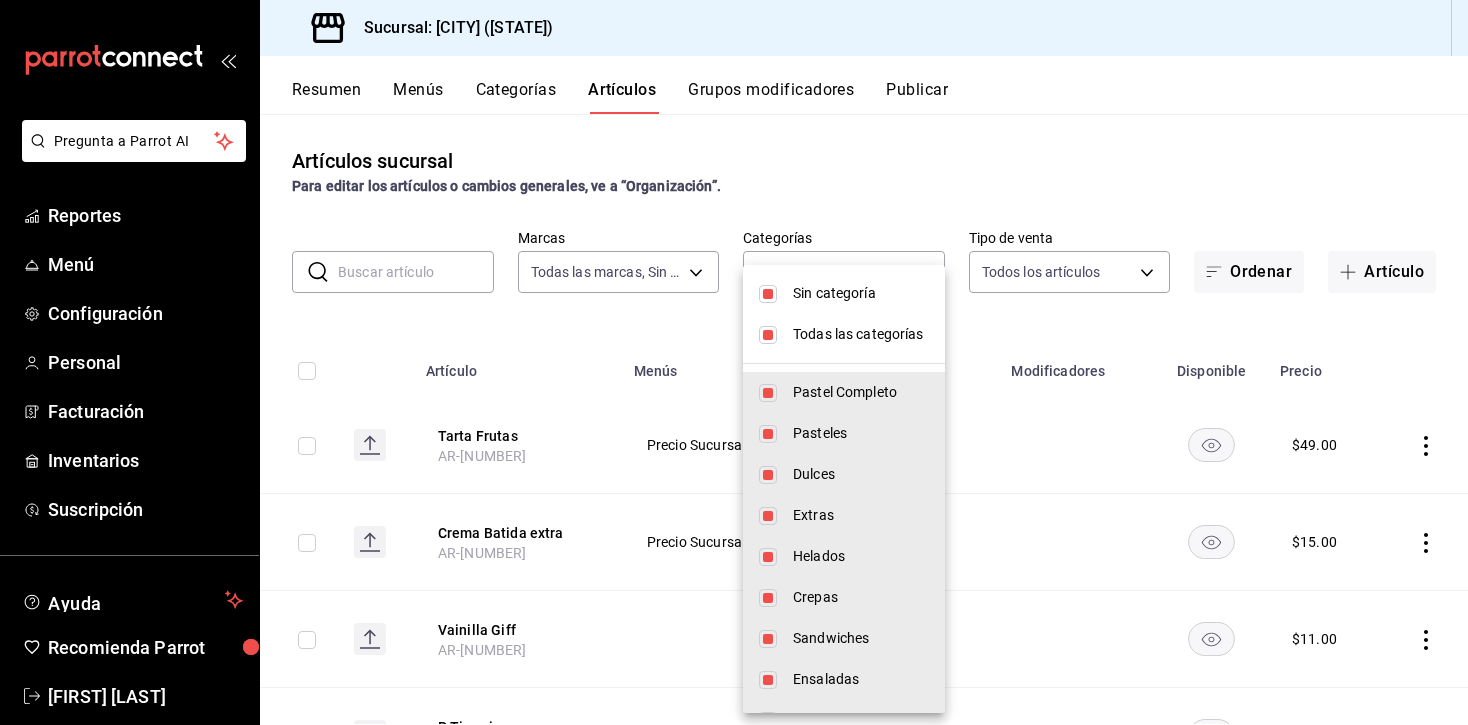 click on "Sin categoría" at bounding box center (861, 293) 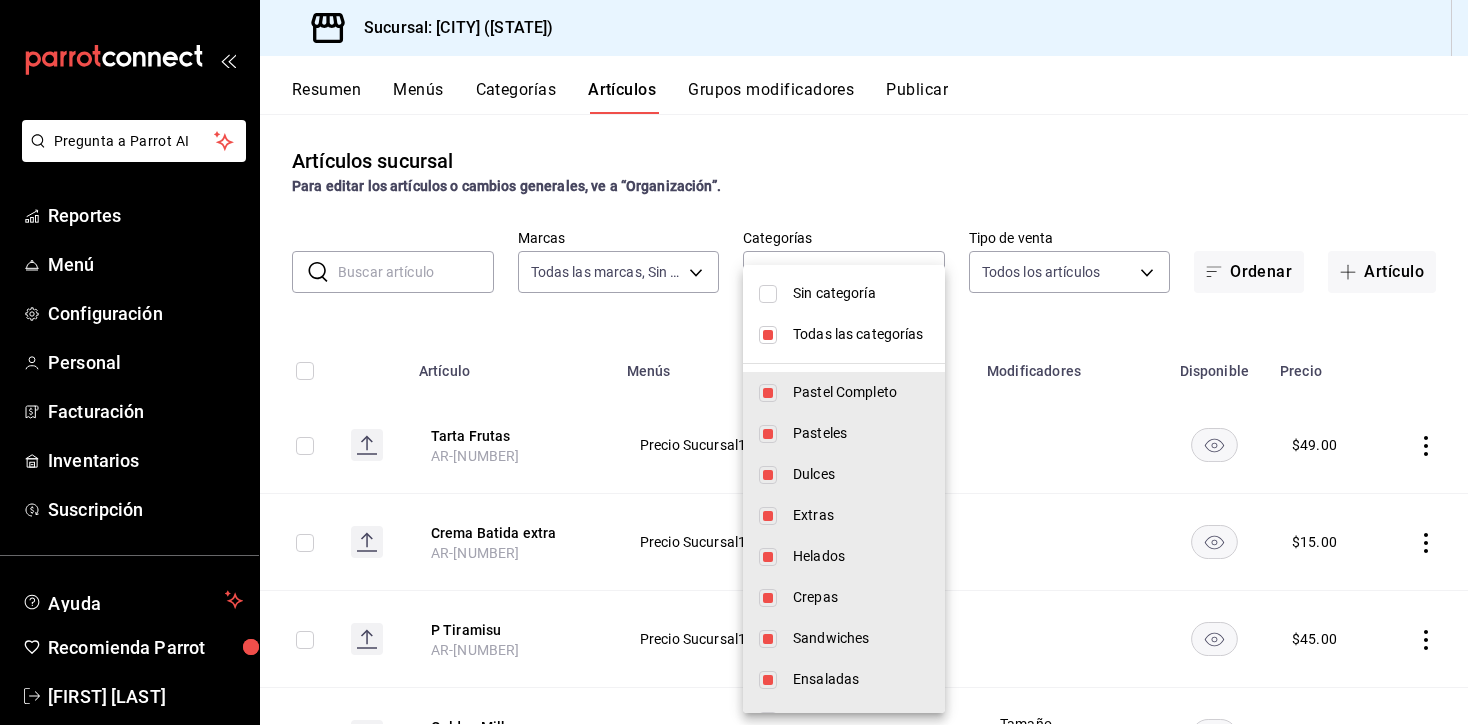 click on "Todas las categorías" at bounding box center (844, 334) 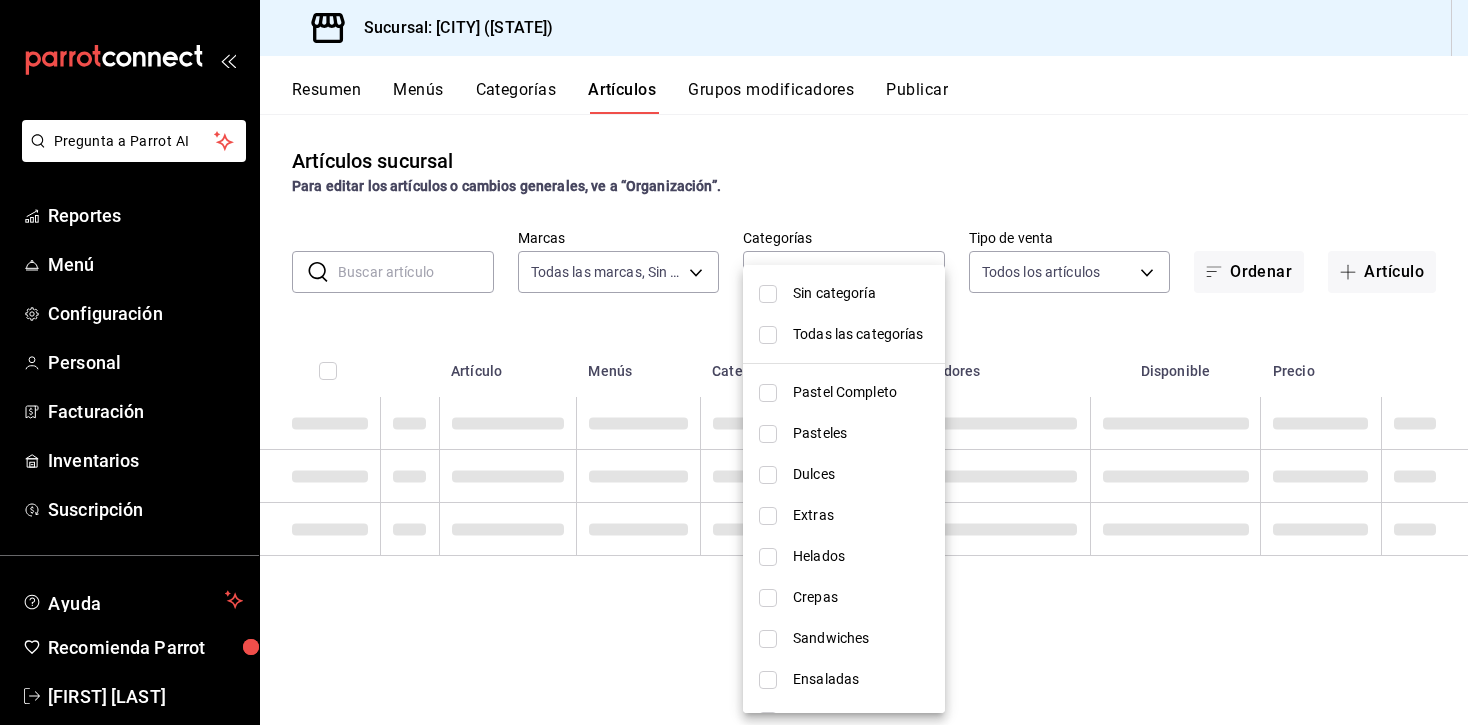 click on "Pastel Completo" at bounding box center (861, 392) 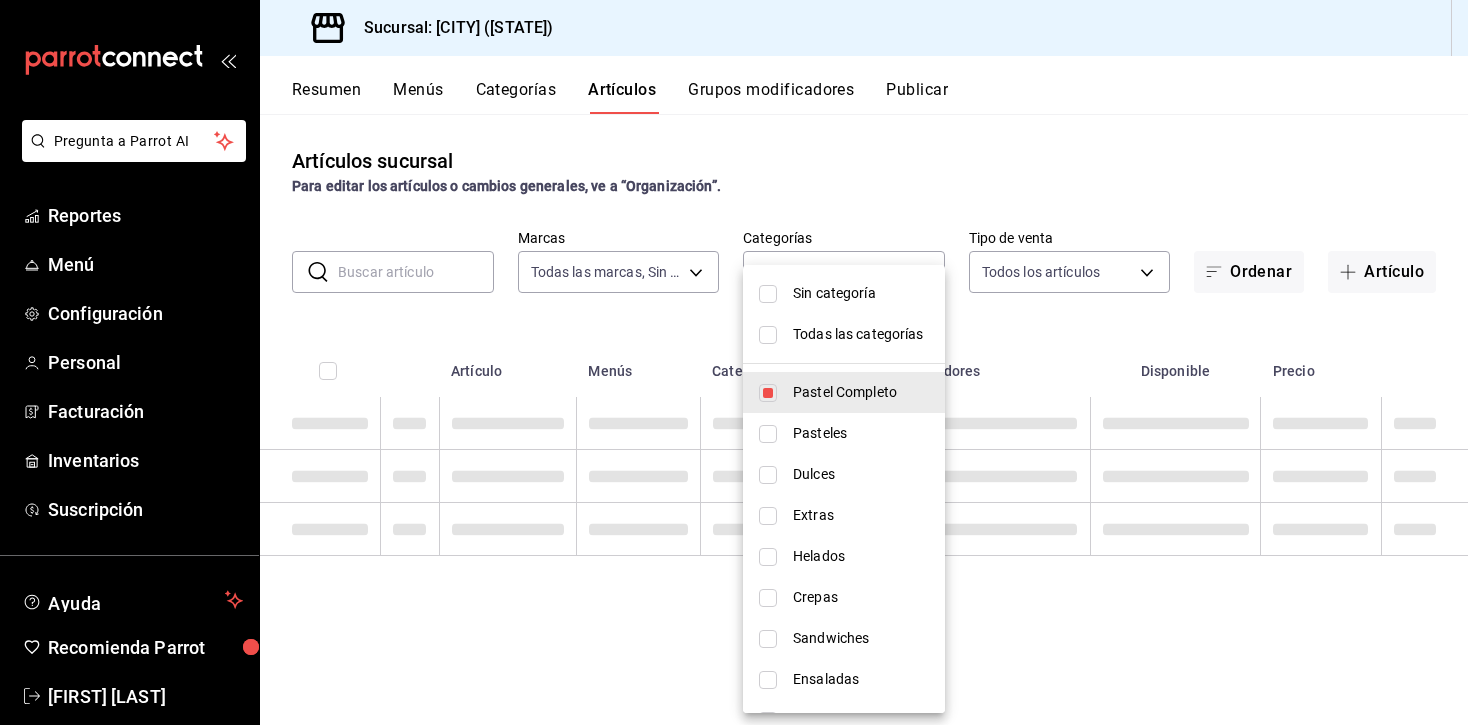 type on "e98816ef-260f-48dc-bb2f-a4fba72ddbc9" 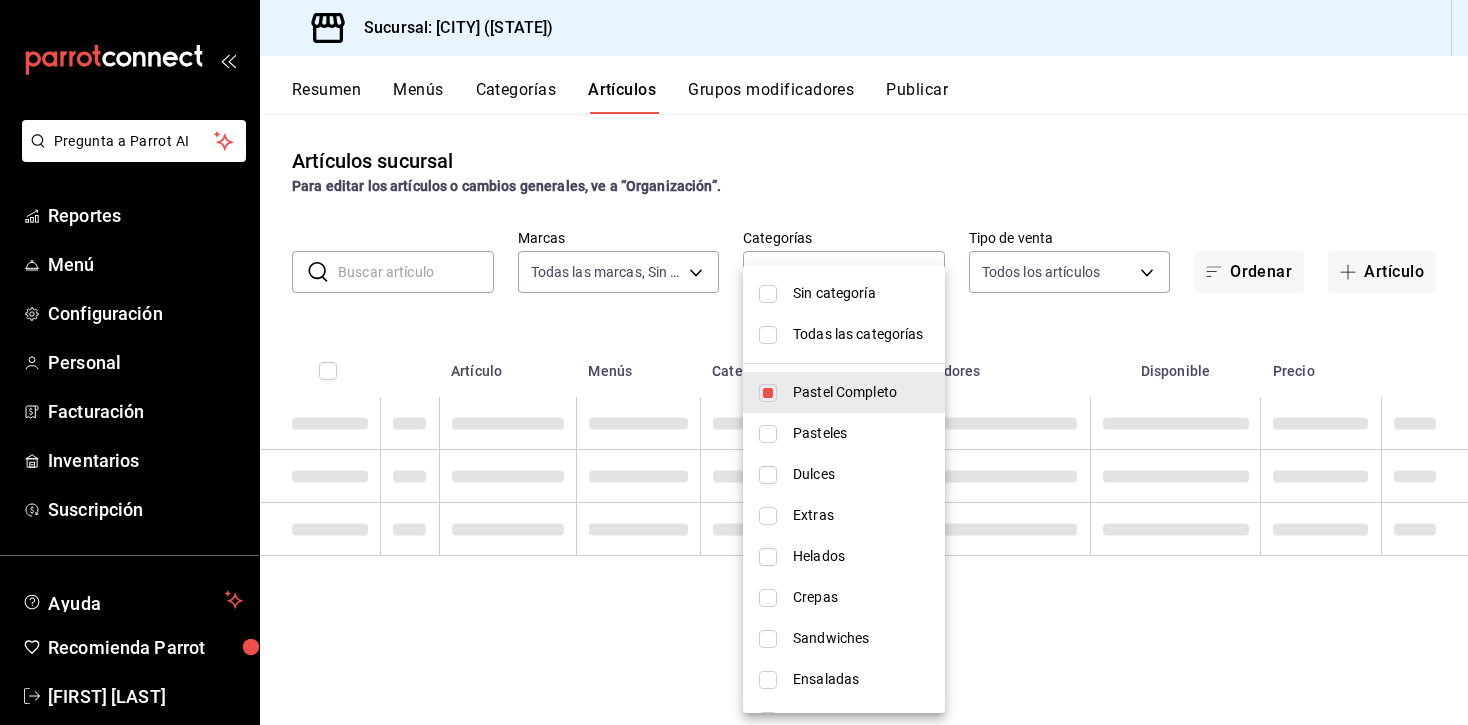 checkbox on "true" 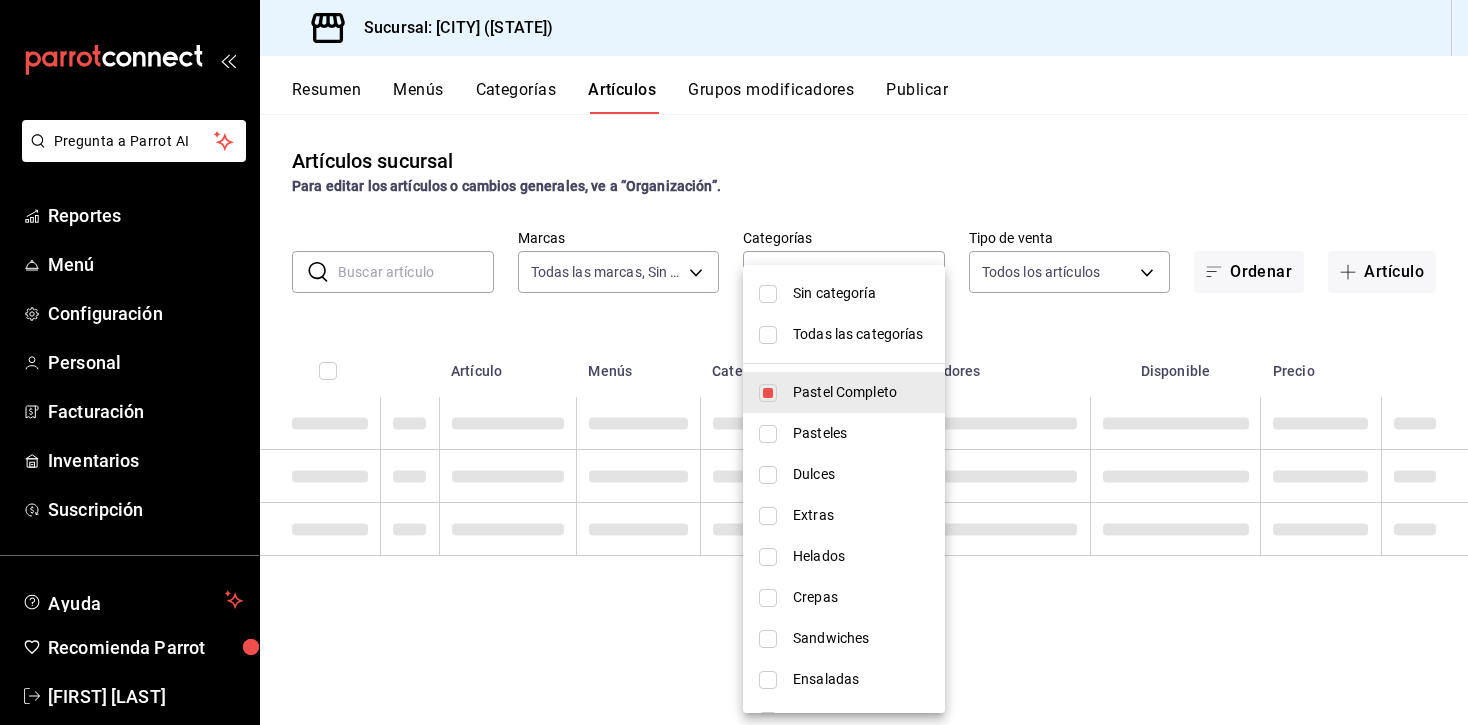 click on "Pastel Completo" at bounding box center (861, 392) 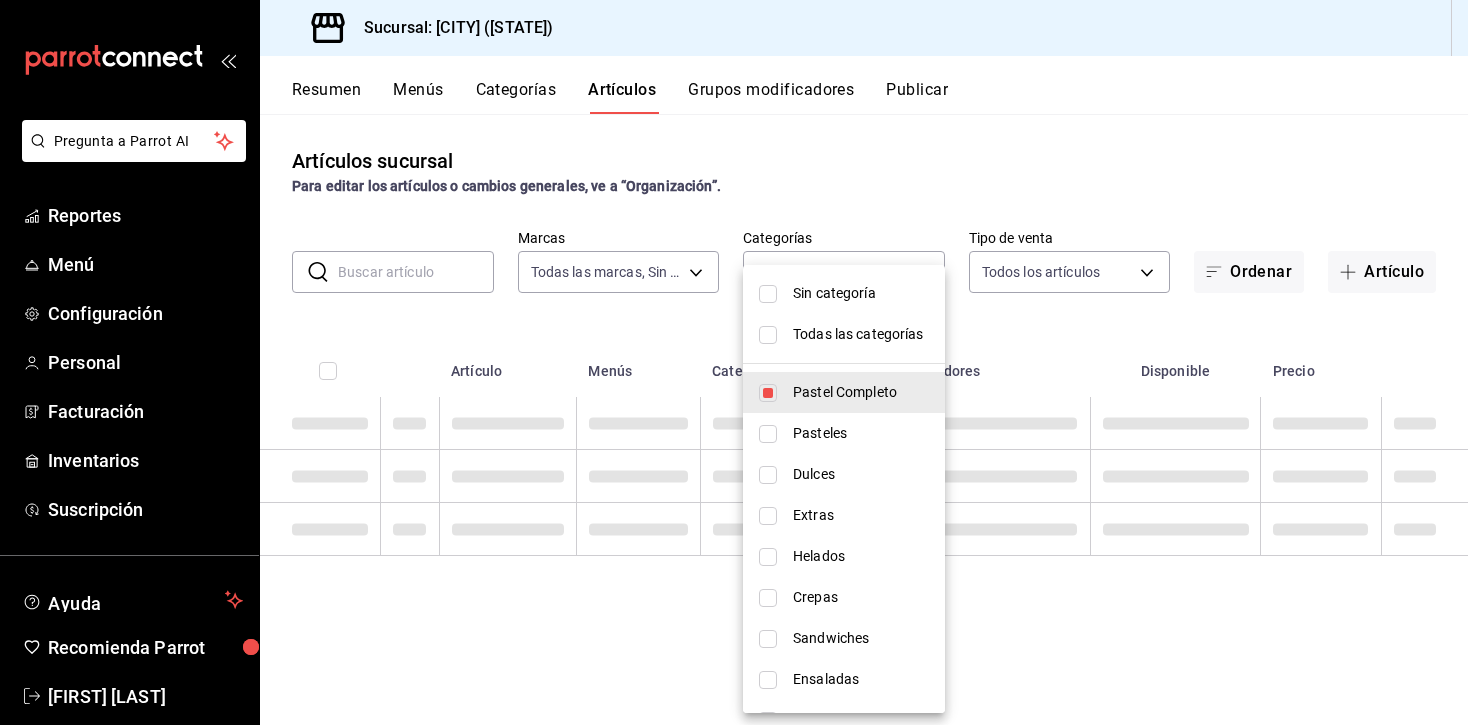 type 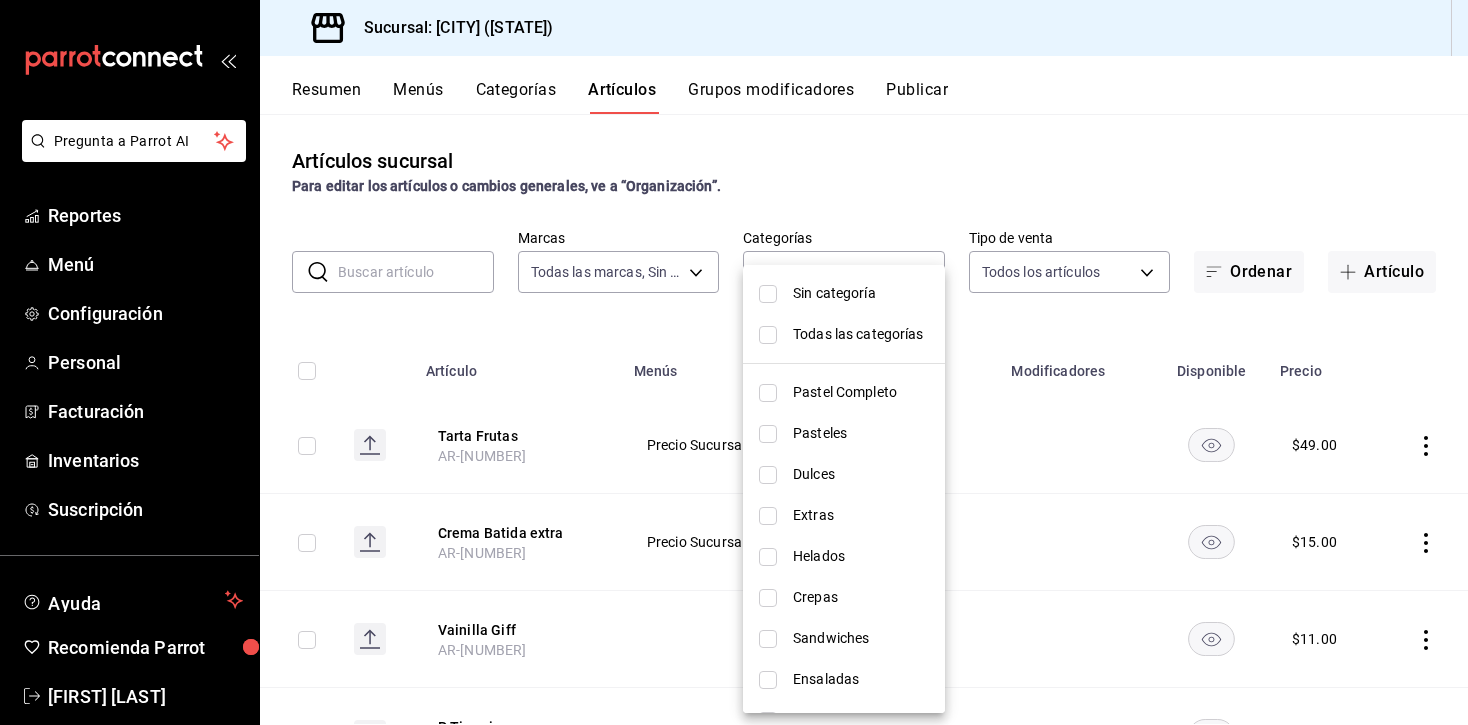 click on "Pasteles" at bounding box center [861, 433] 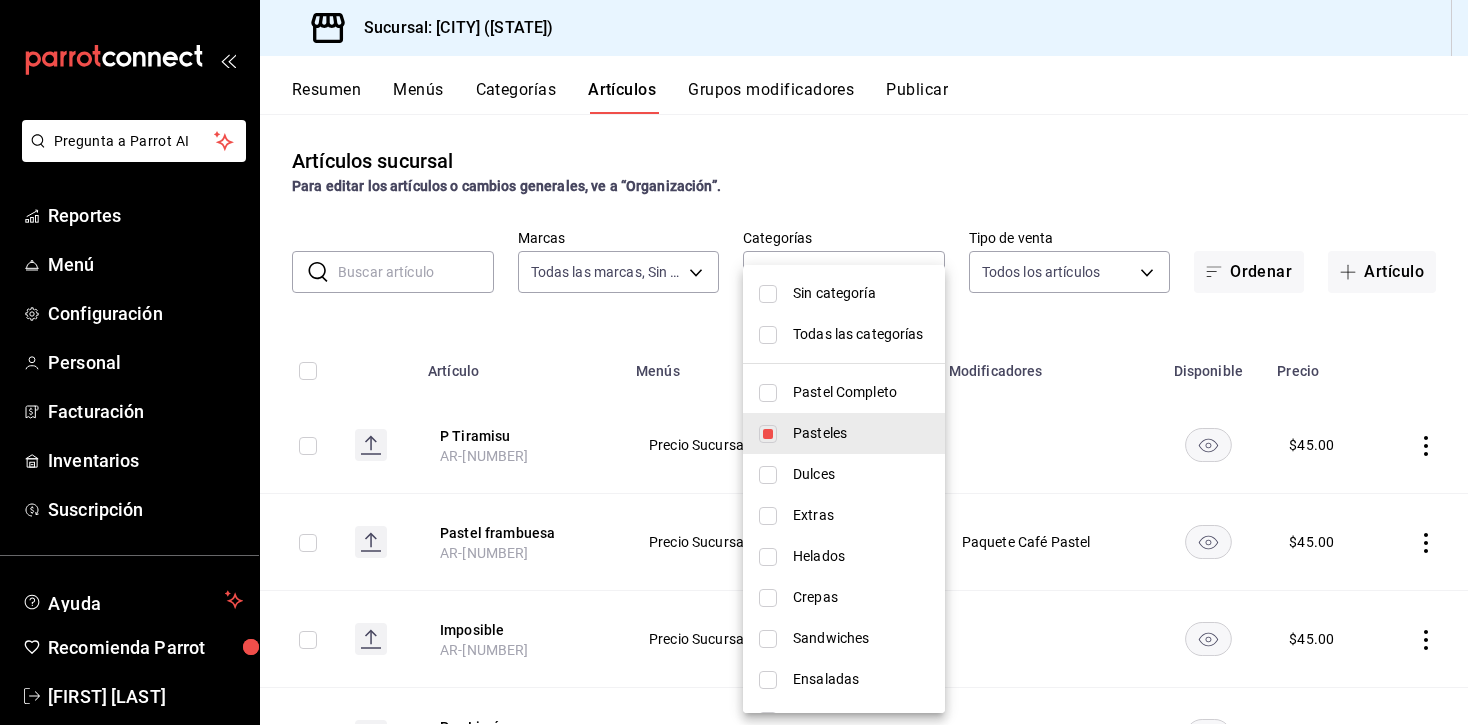 click at bounding box center (734, 362) 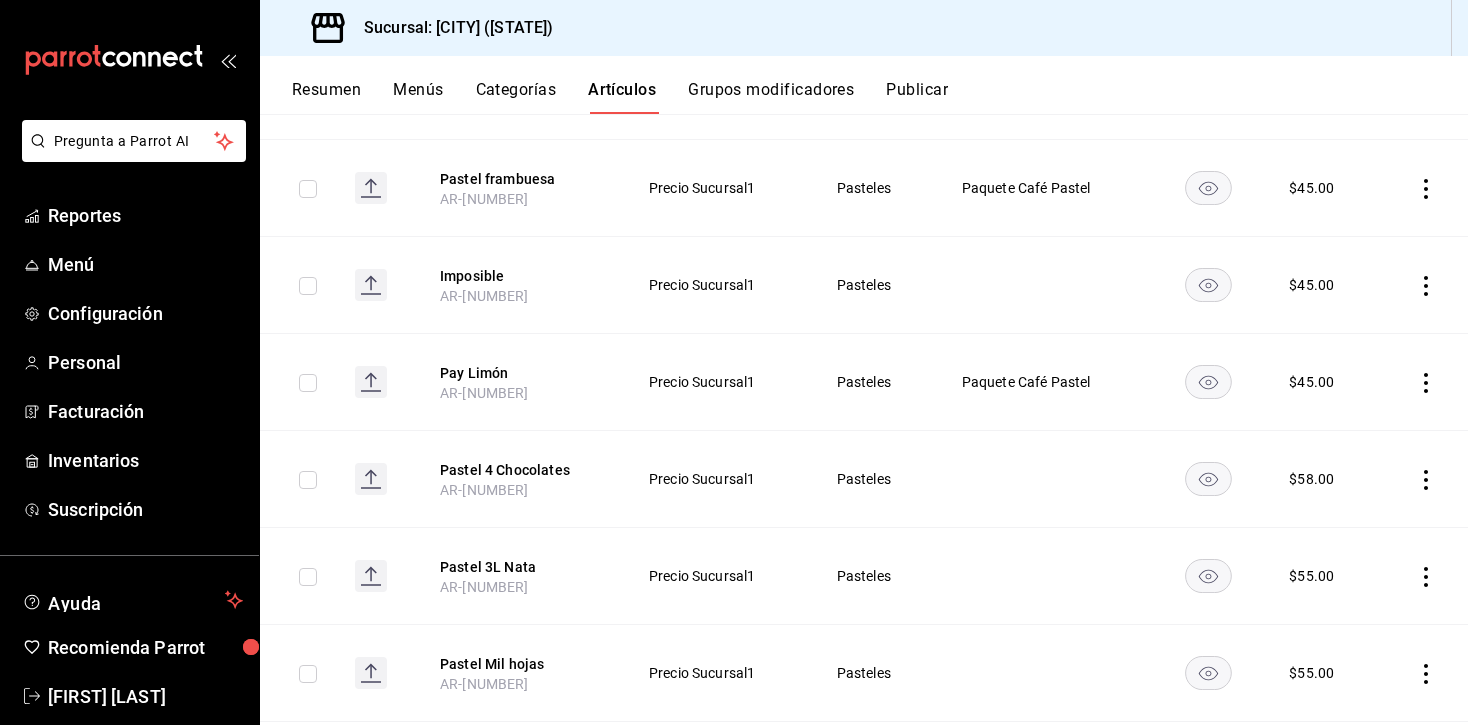 scroll, scrollTop: 353, scrollLeft: 0, axis: vertical 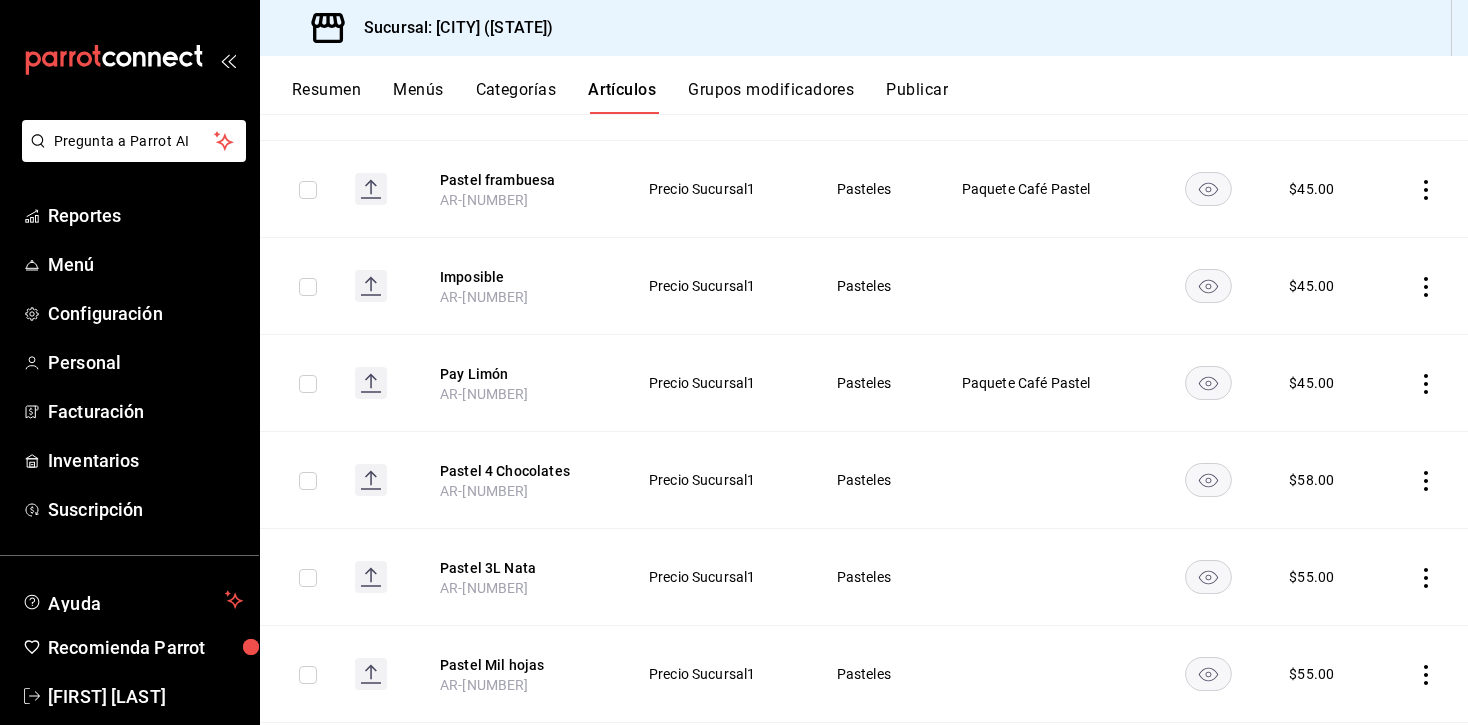 click 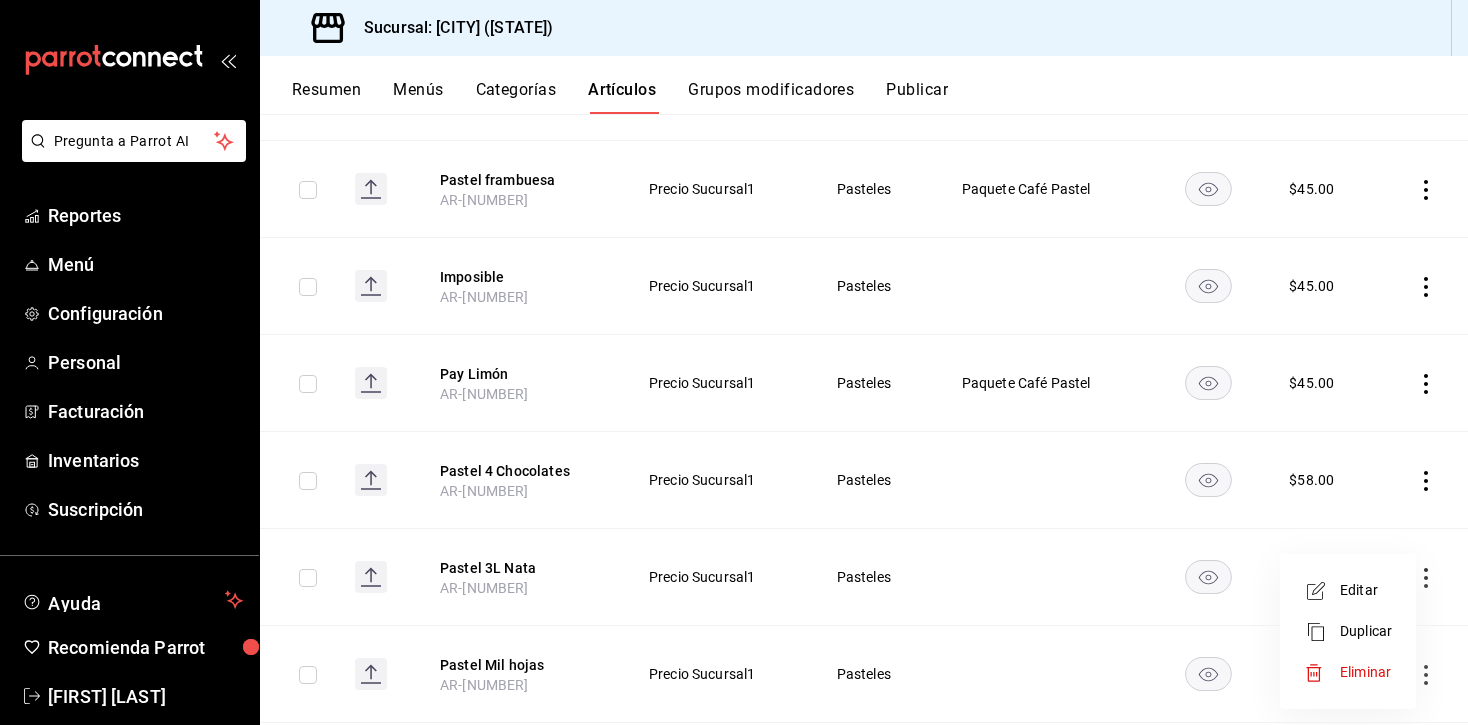 click on "Editar" at bounding box center (1366, 590) 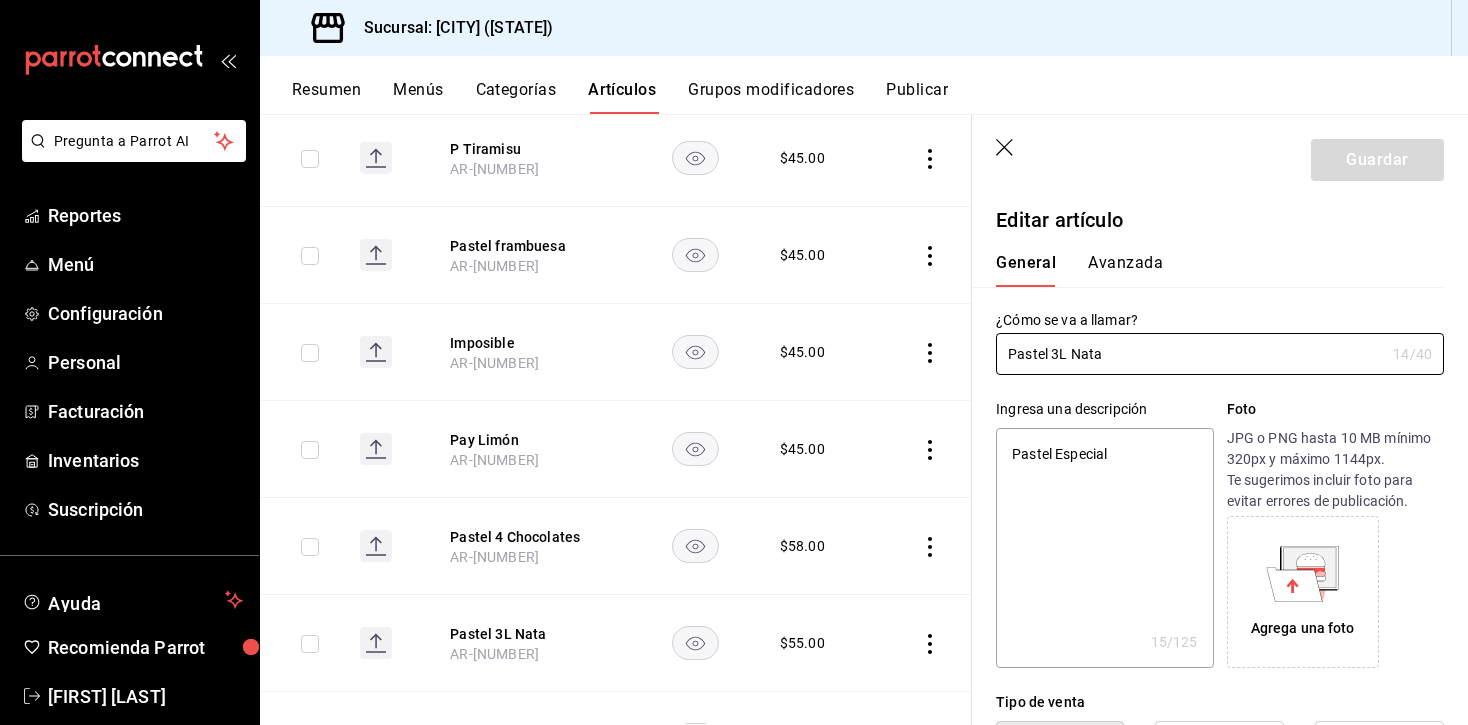 type on "x" 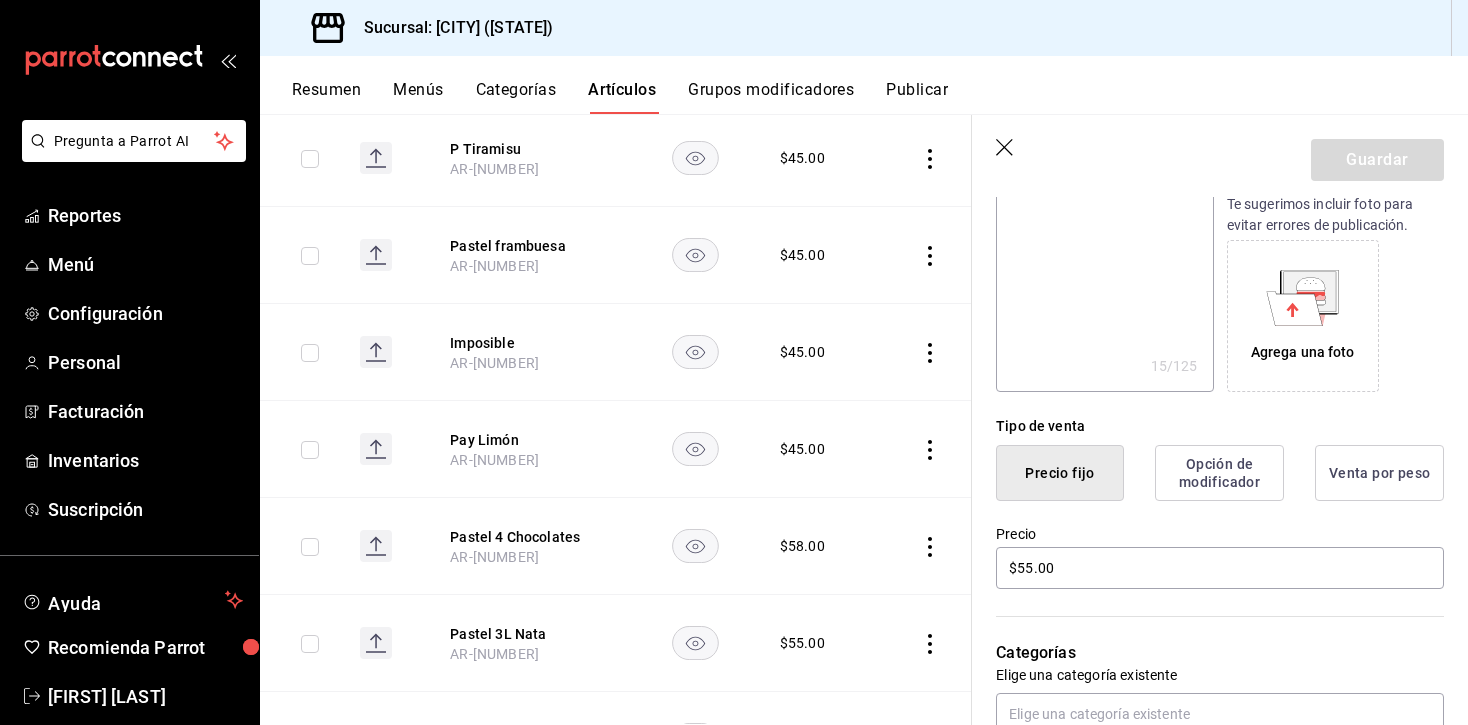 scroll, scrollTop: 277, scrollLeft: 0, axis: vertical 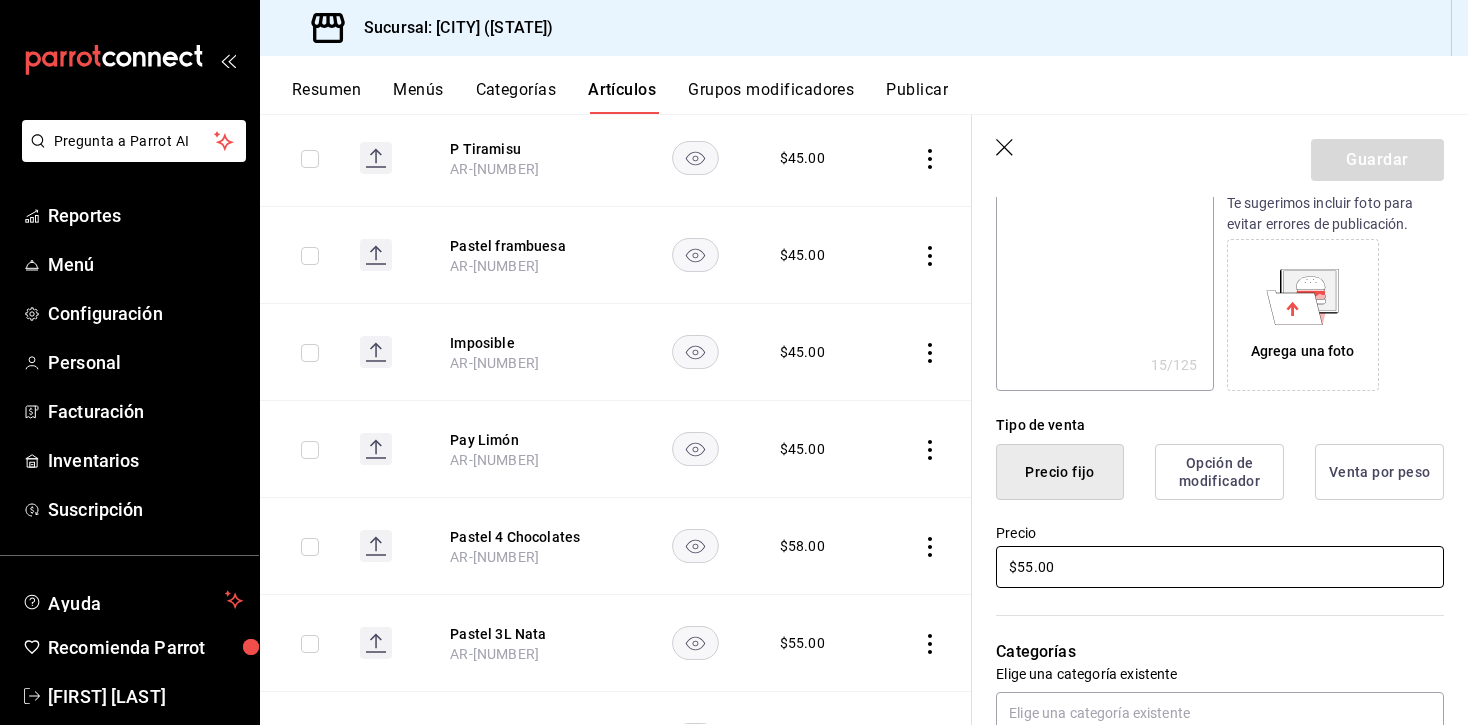 click on "$55.00" at bounding box center [1220, 567] 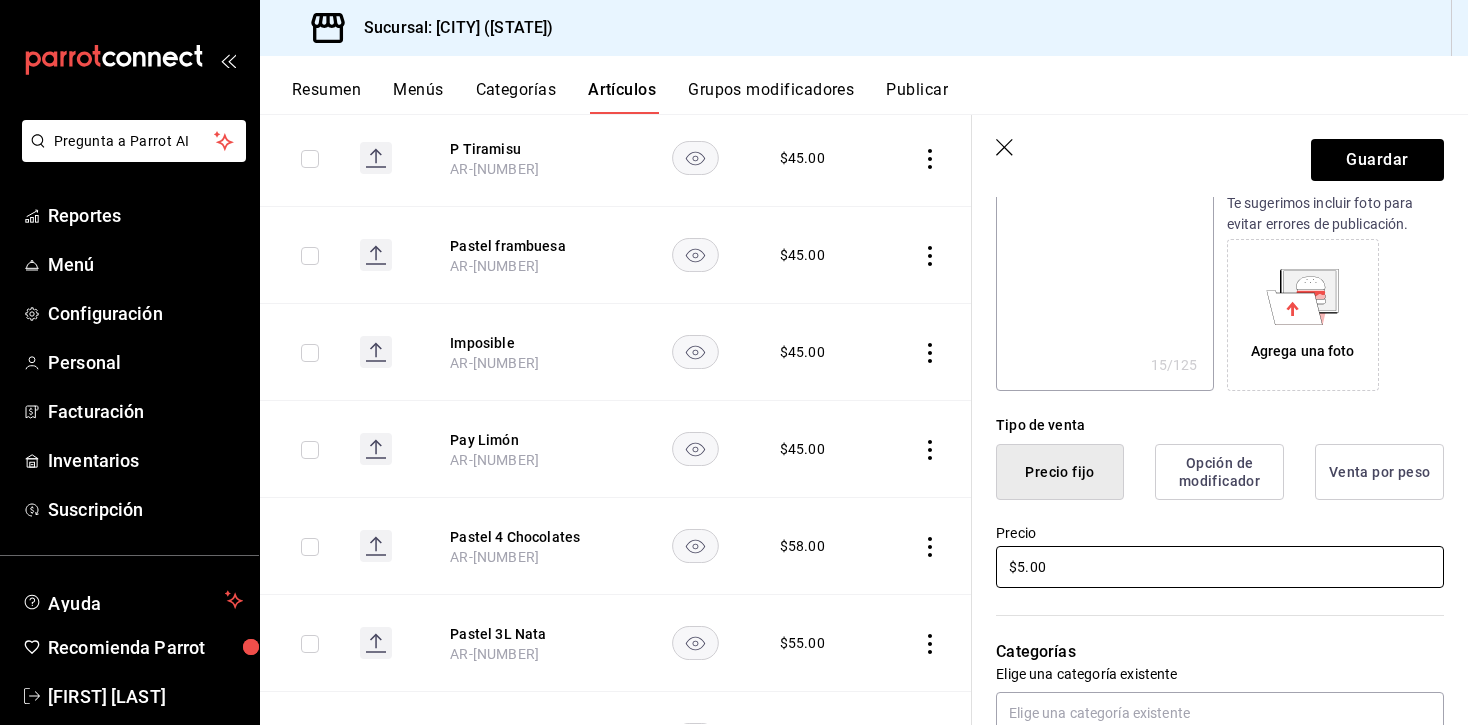 type on "x" 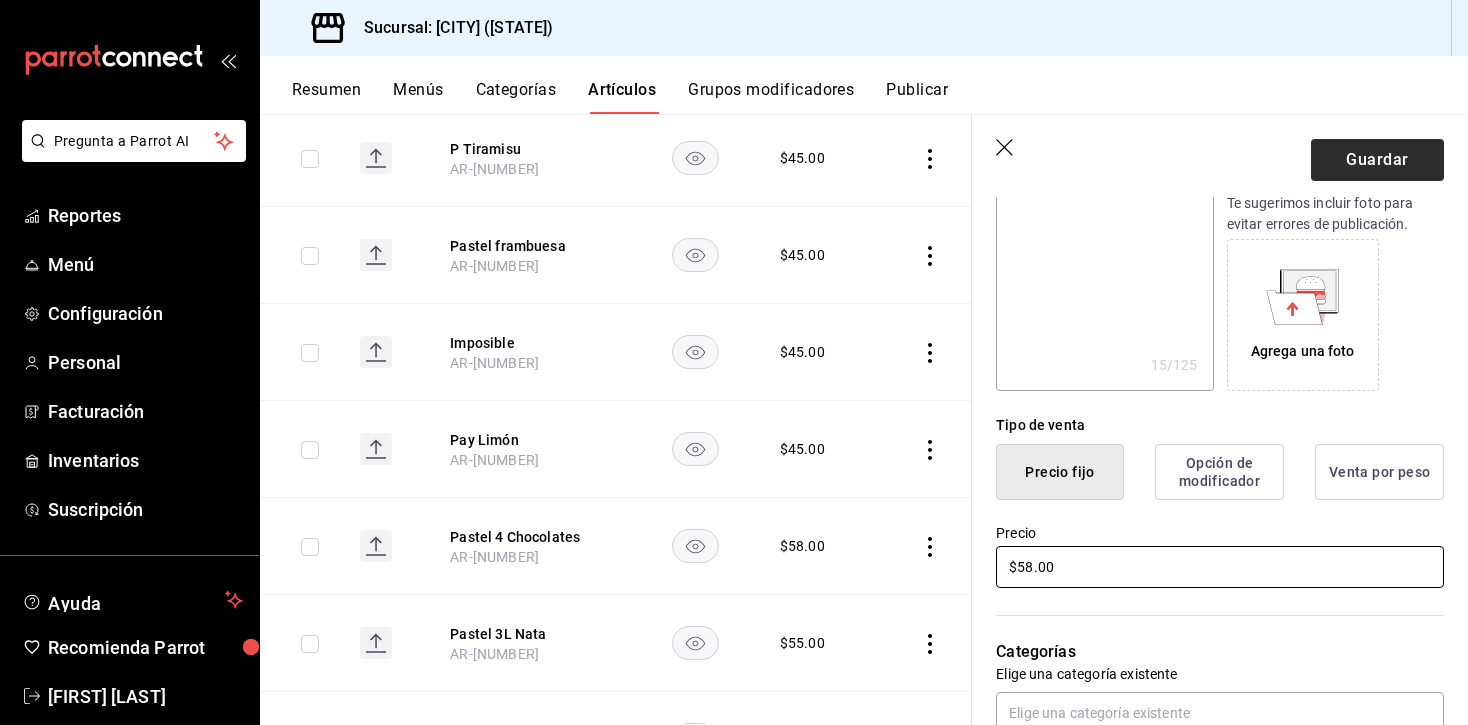 type on "$58.00" 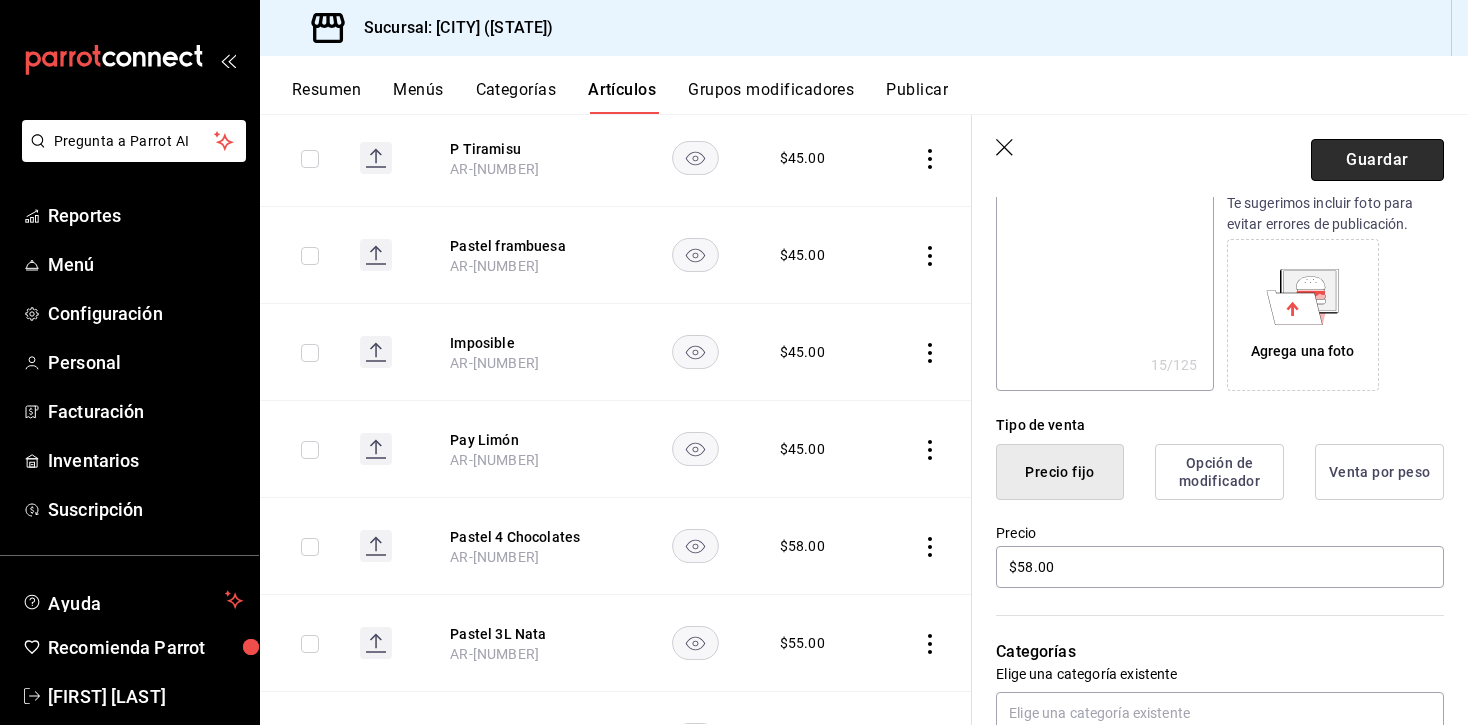 click on "Guardar" at bounding box center (1377, 160) 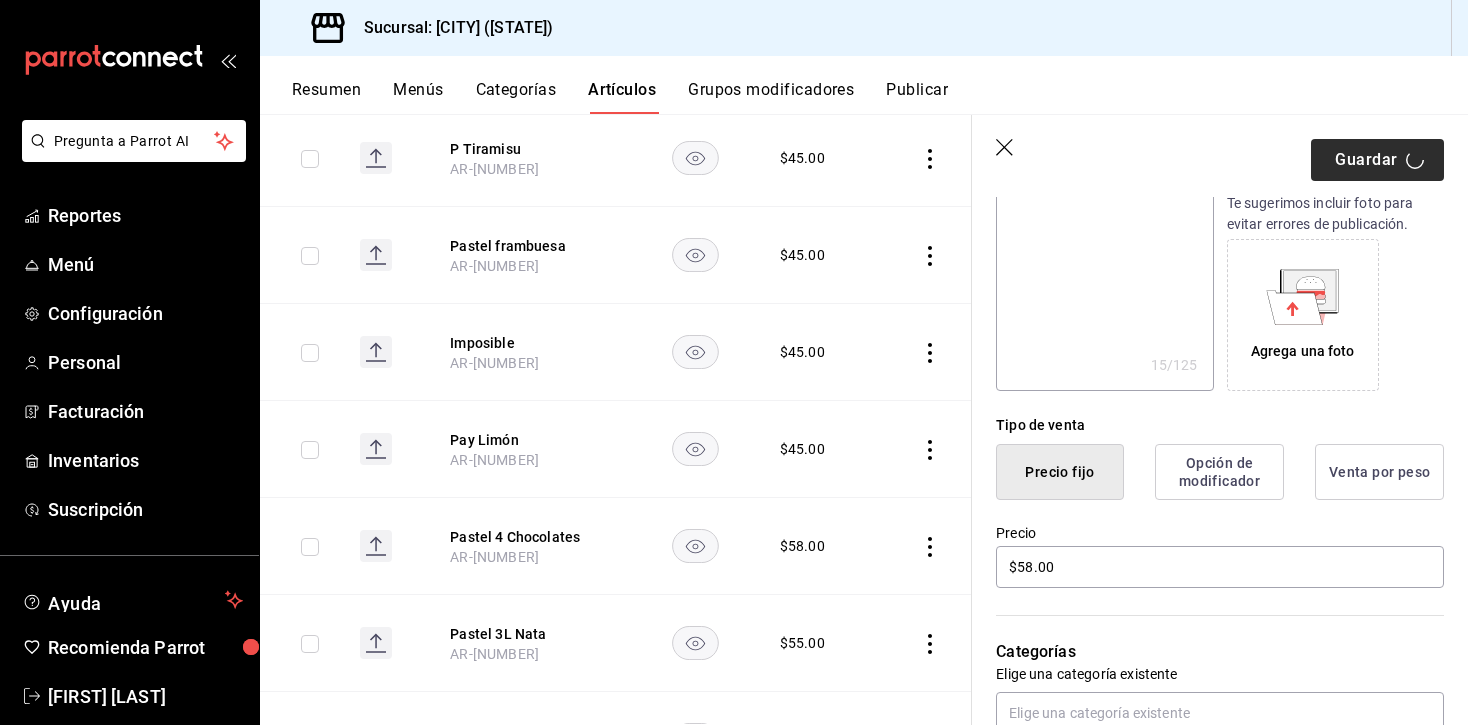 type on "x" 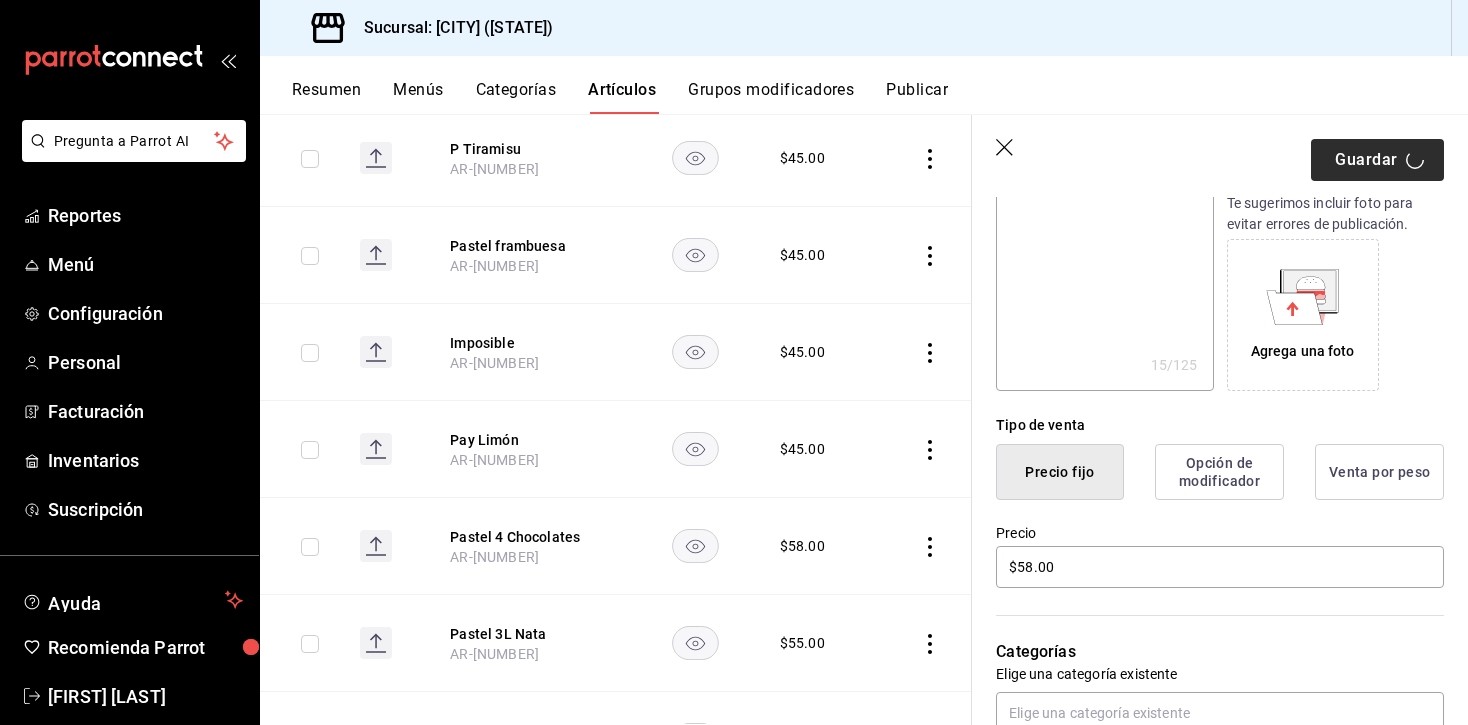scroll, scrollTop: 0, scrollLeft: 0, axis: both 